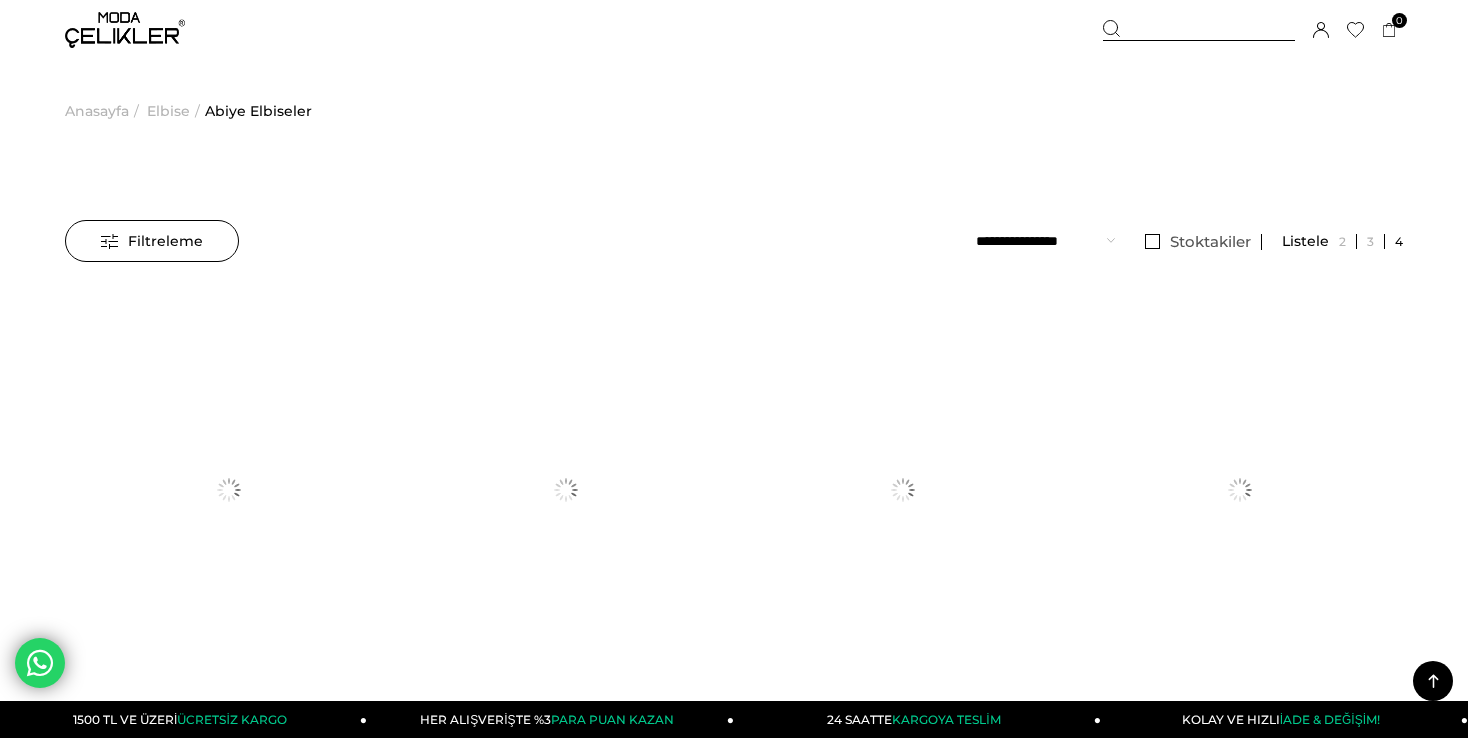 scroll, scrollTop: 10202, scrollLeft: 0, axis: vertical 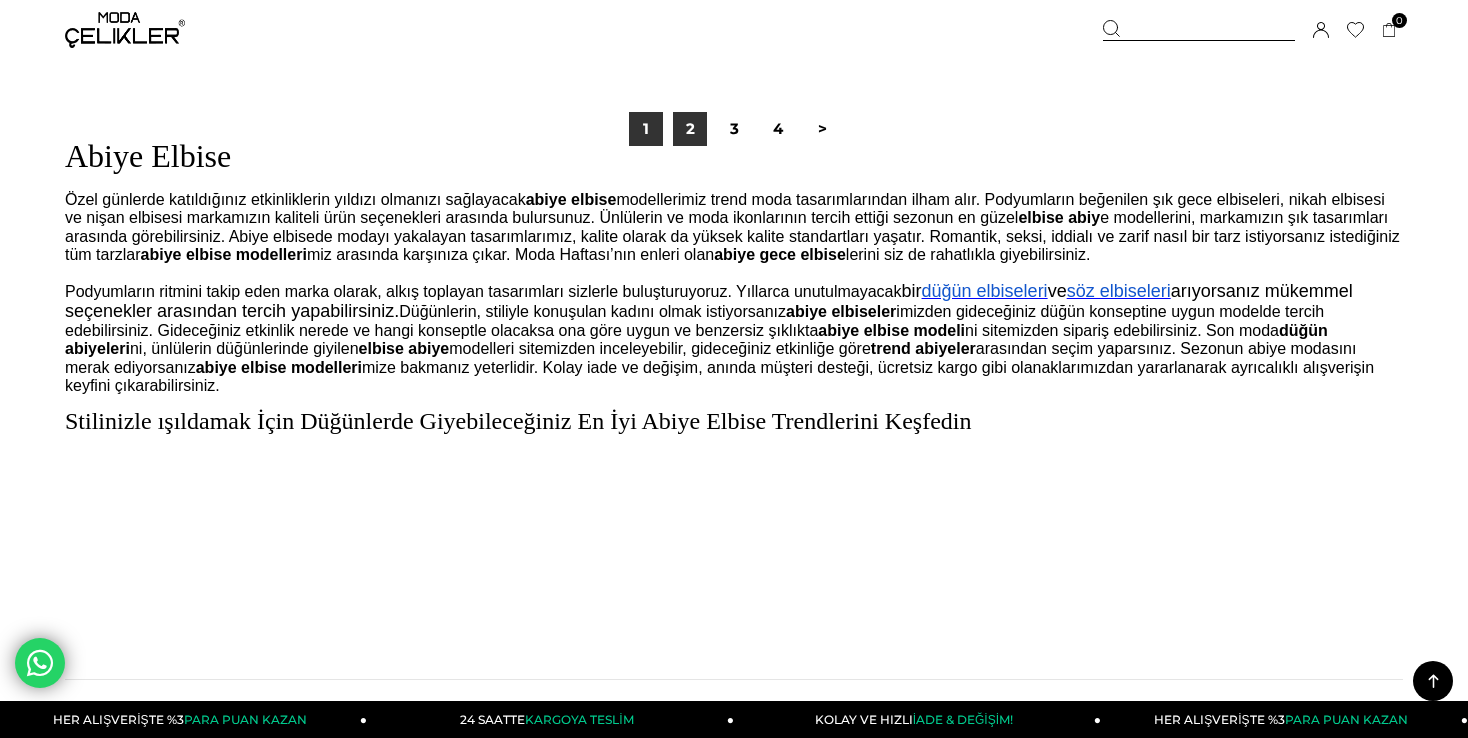 click on "2" at bounding box center [690, 129] 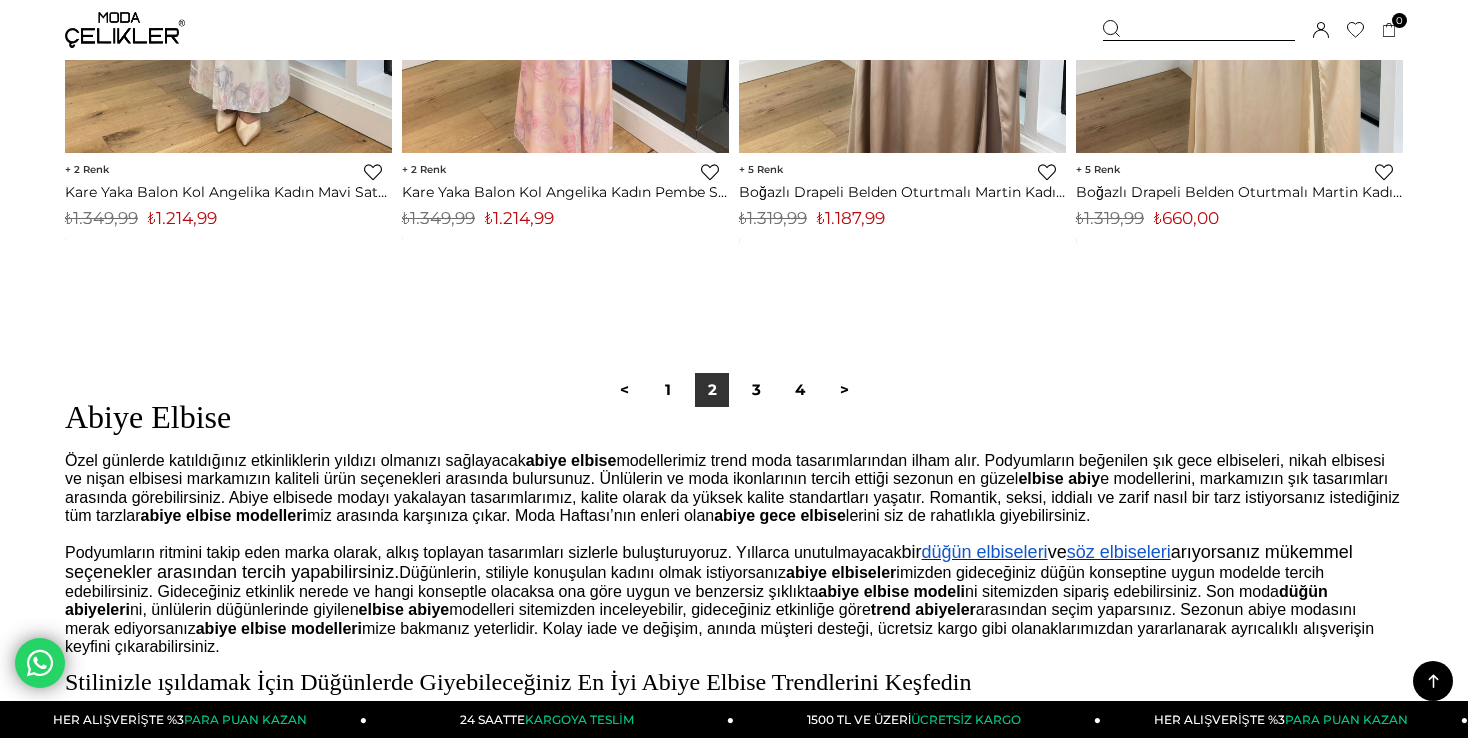 scroll, scrollTop: 12080, scrollLeft: 0, axis: vertical 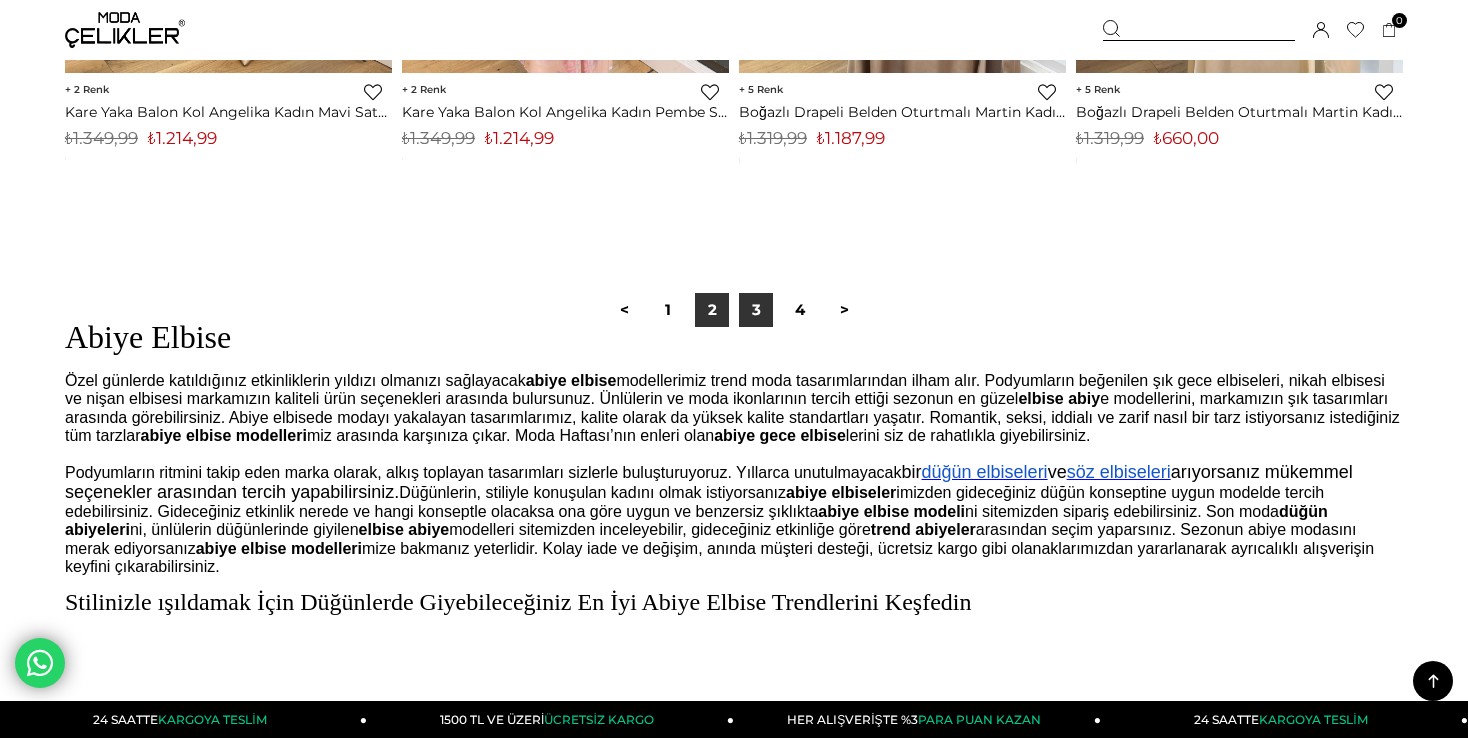 click on "3" at bounding box center [756, 310] 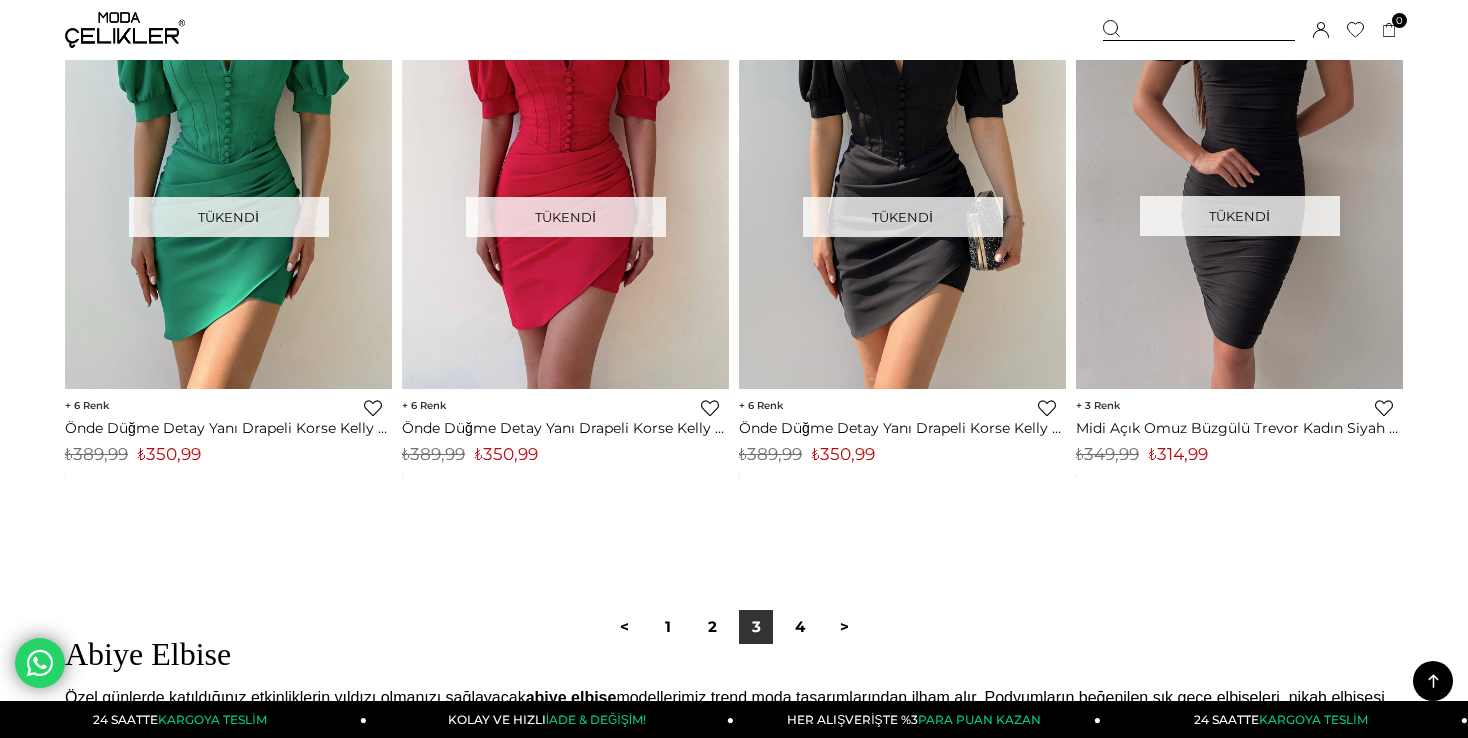 scroll, scrollTop: 11960, scrollLeft: 0, axis: vertical 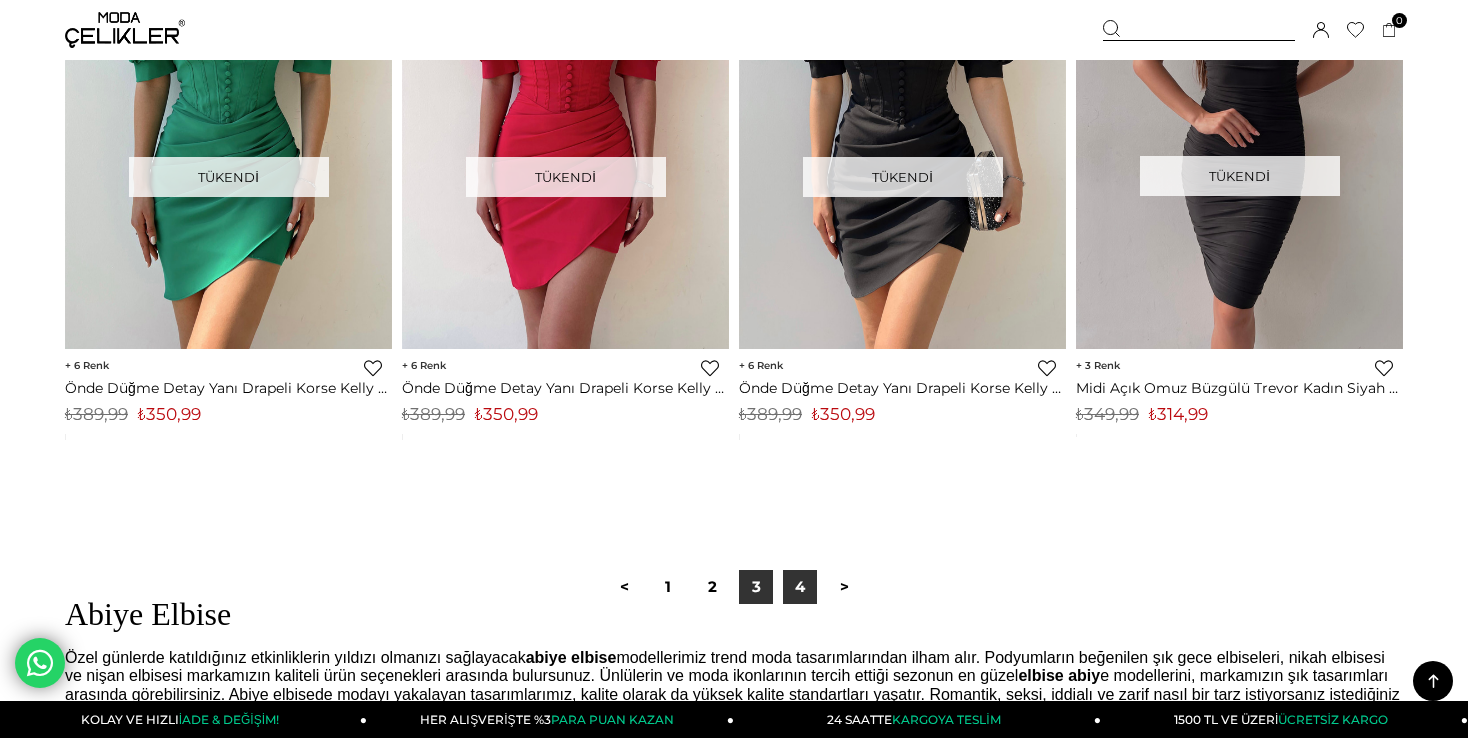 click on "4" at bounding box center [800, 587] 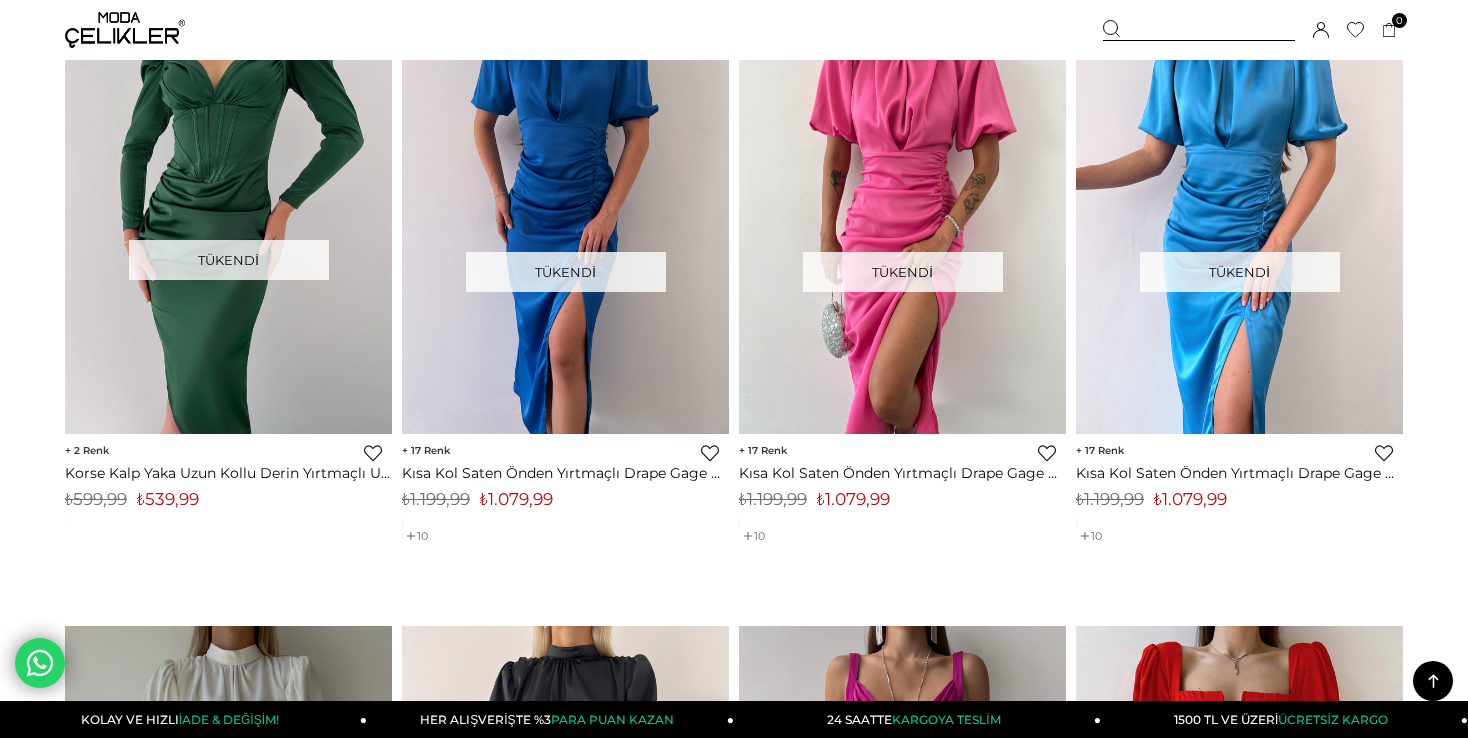scroll, scrollTop: 0, scrollLeft: 0, axis: both 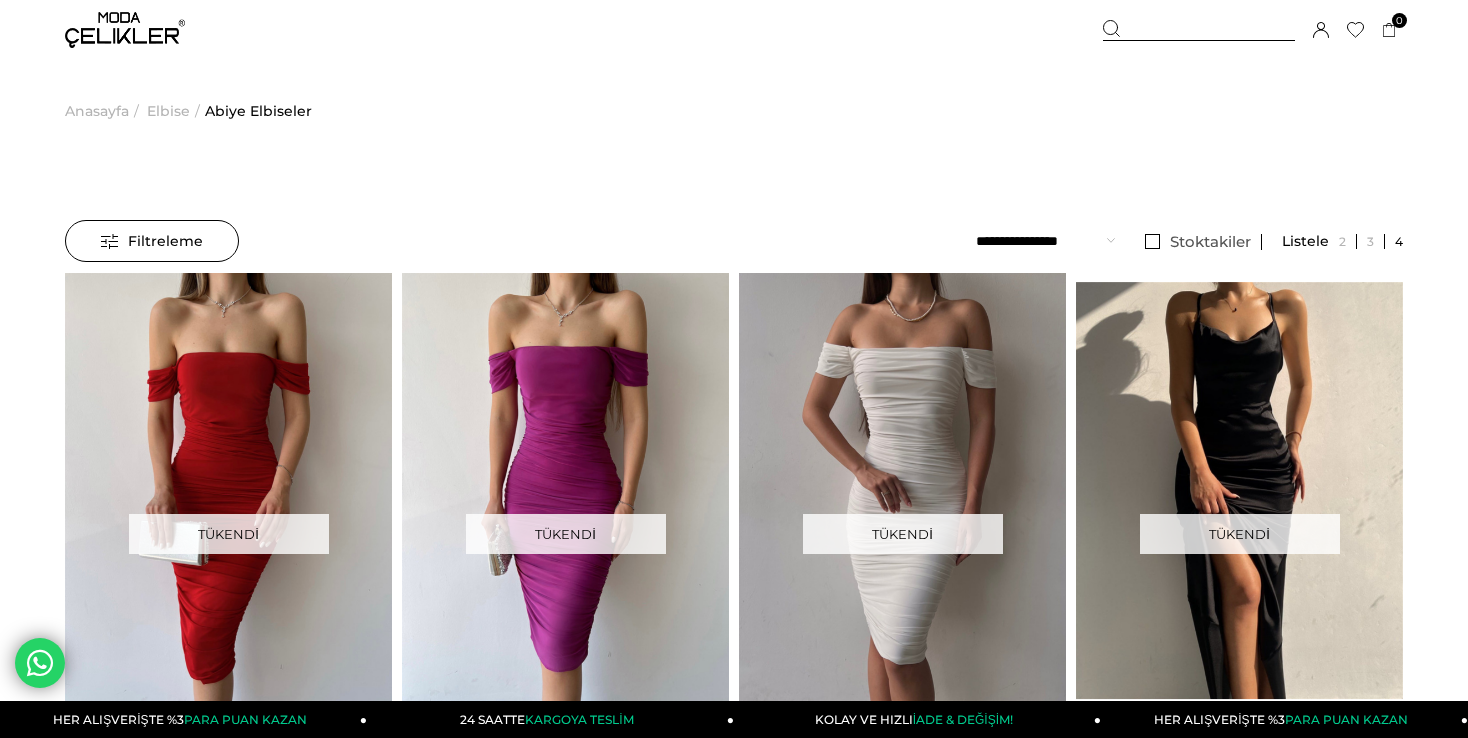 click on "Abiye Elbiseler" at bounding box center [258, 111] 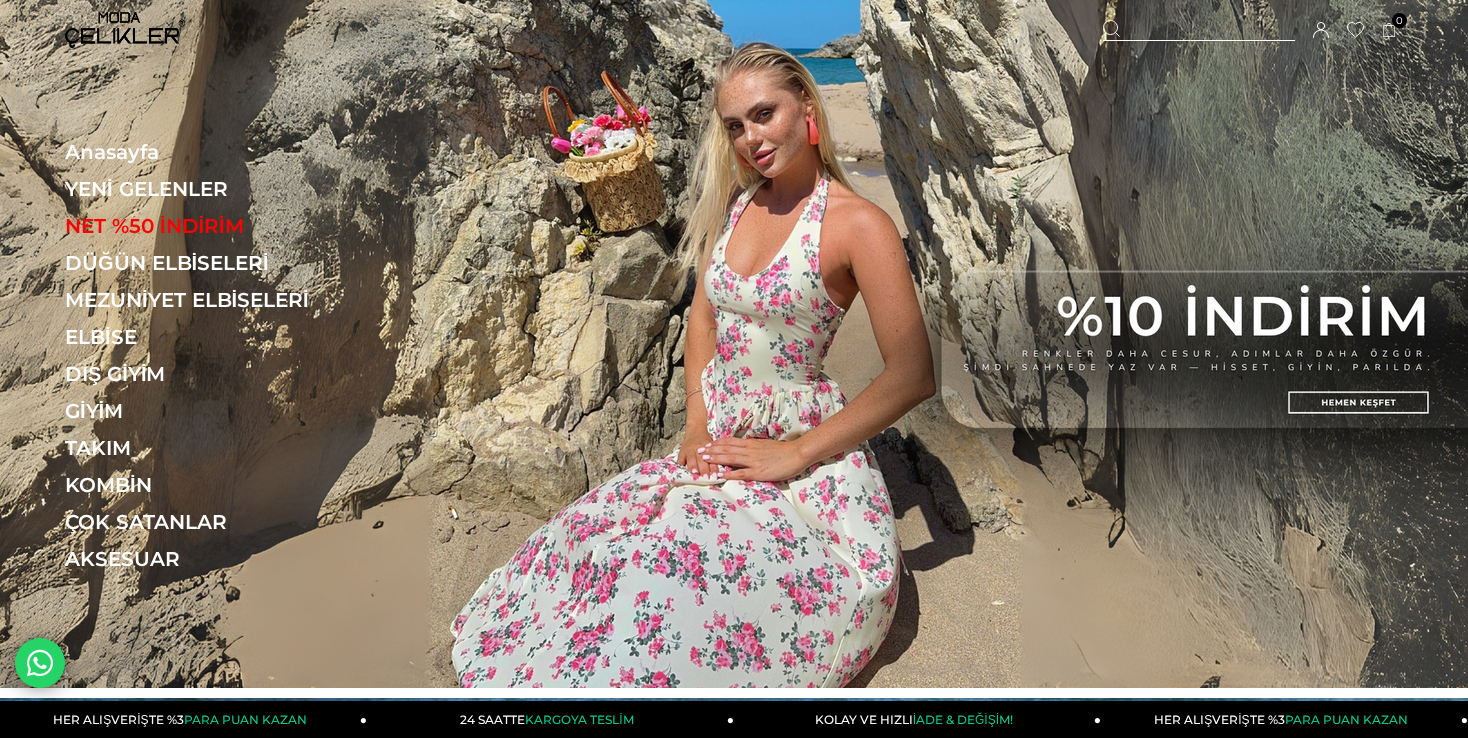 scroll, scrollTop: 0, scrollLeft: 0, axis: both 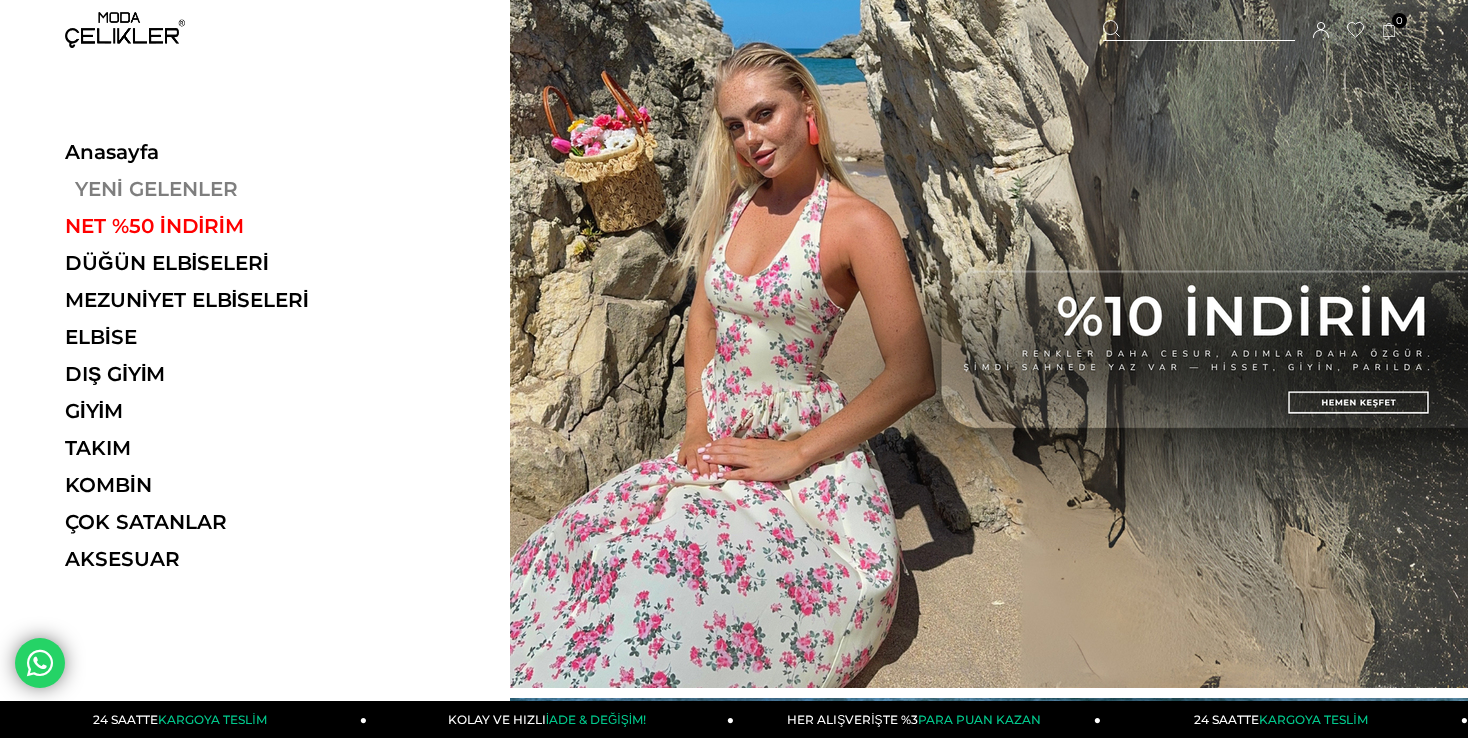 click on "YENİ GELENLER" at bounding box center [202, 189] 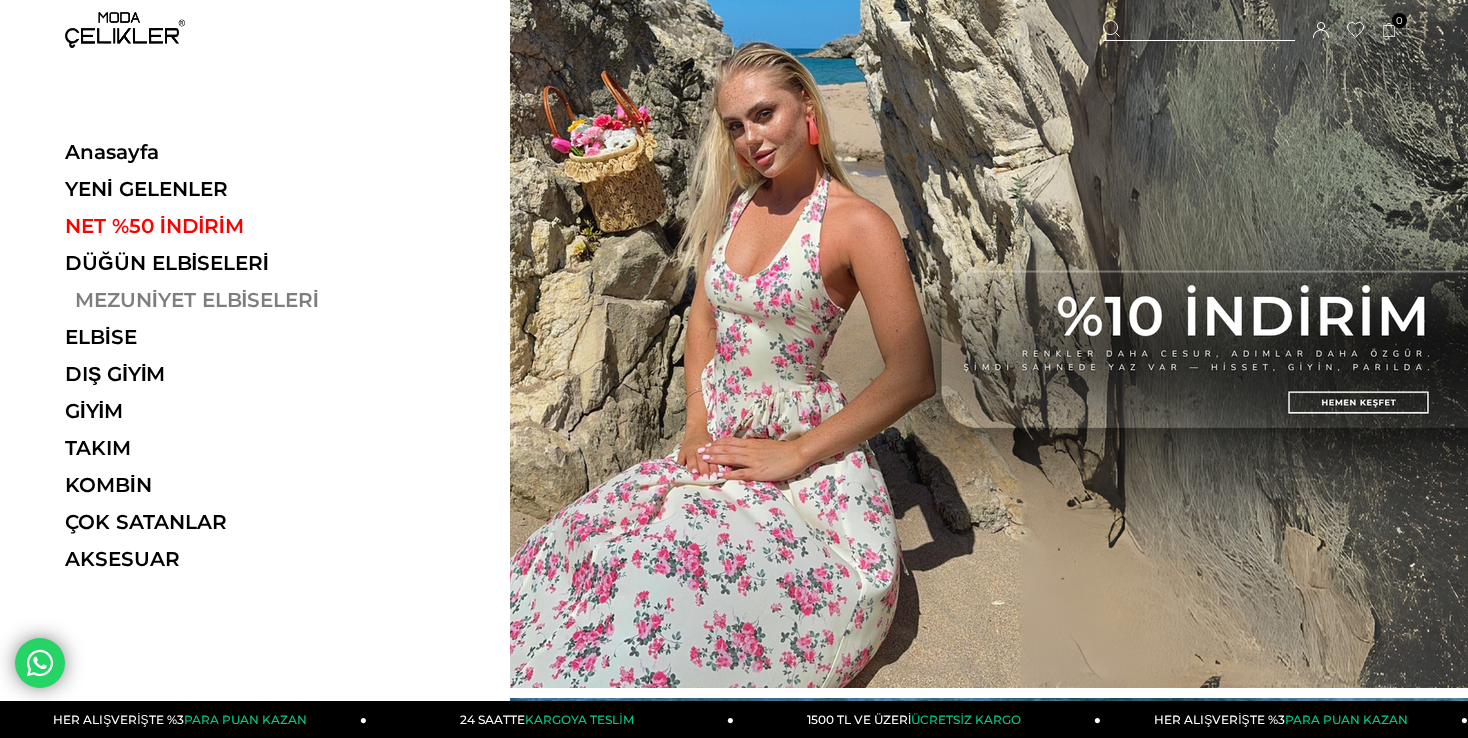 click on "MEZUNİYET ELBİSELERİ" at bounding box center (202, 300) 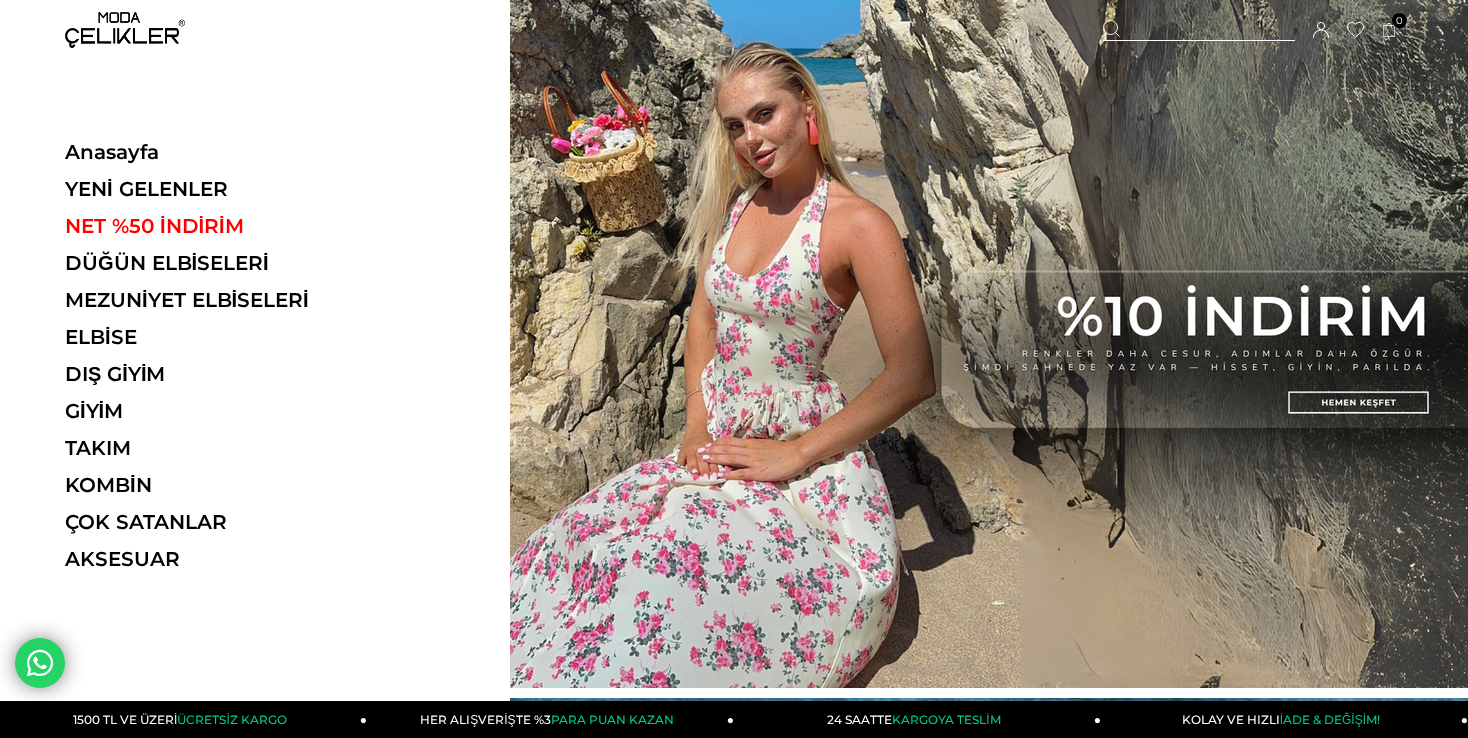 click on "Anasayfa
YENİ GELENLER
NET %50 İNDİRİM
DÜĞÜN ELBİSELERİ
MEZUNİYET ELBİSELERİ
ELBİSE
ELBİSE
Tüm Elbiseler
Yazlık Elbise
Mini Elbise
Çiçekli Elbise
Beyaz Elbise
Nikah Elbisesi
Nişan Elbisesi" at bounding box center [202, 362] 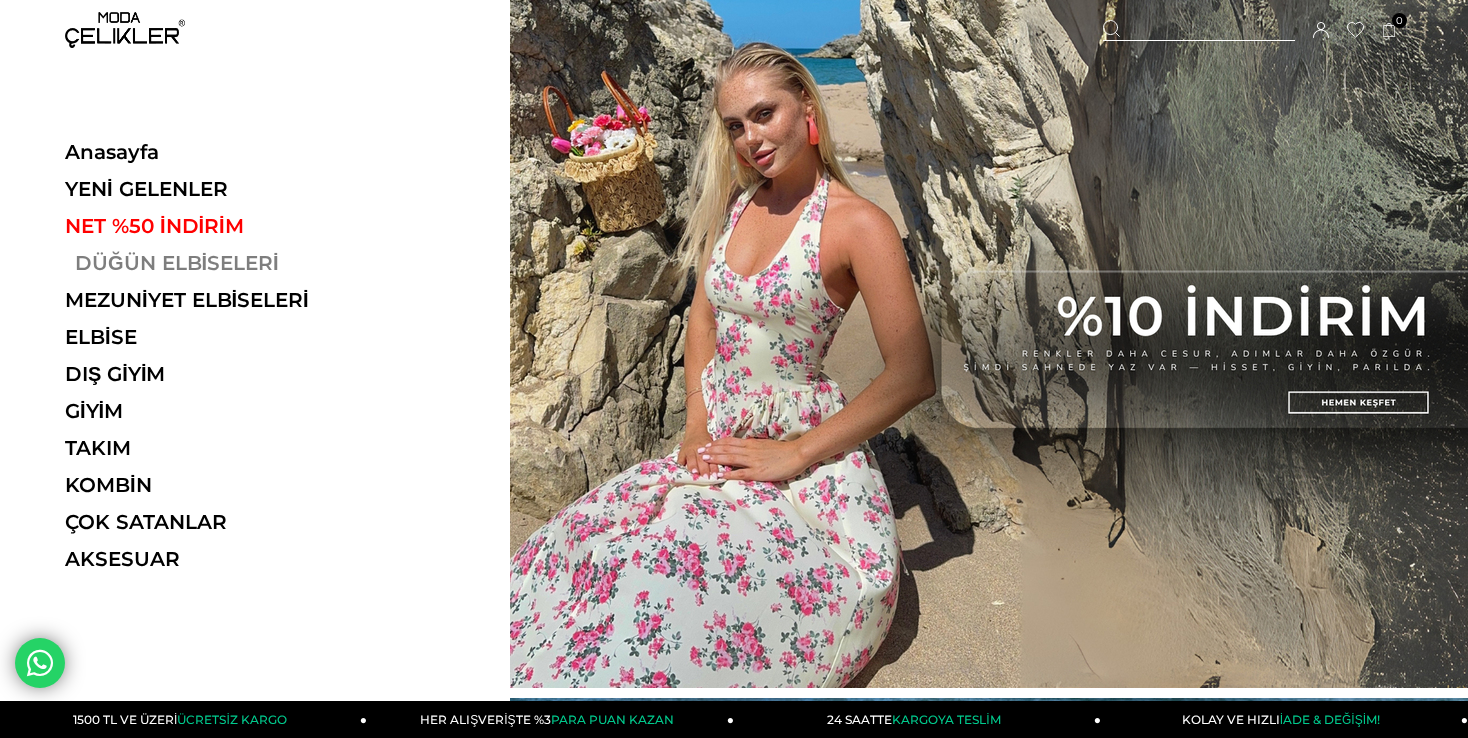 click on "DÜĞÜN ELBİSELERİ" at bounding box center [202, 263] 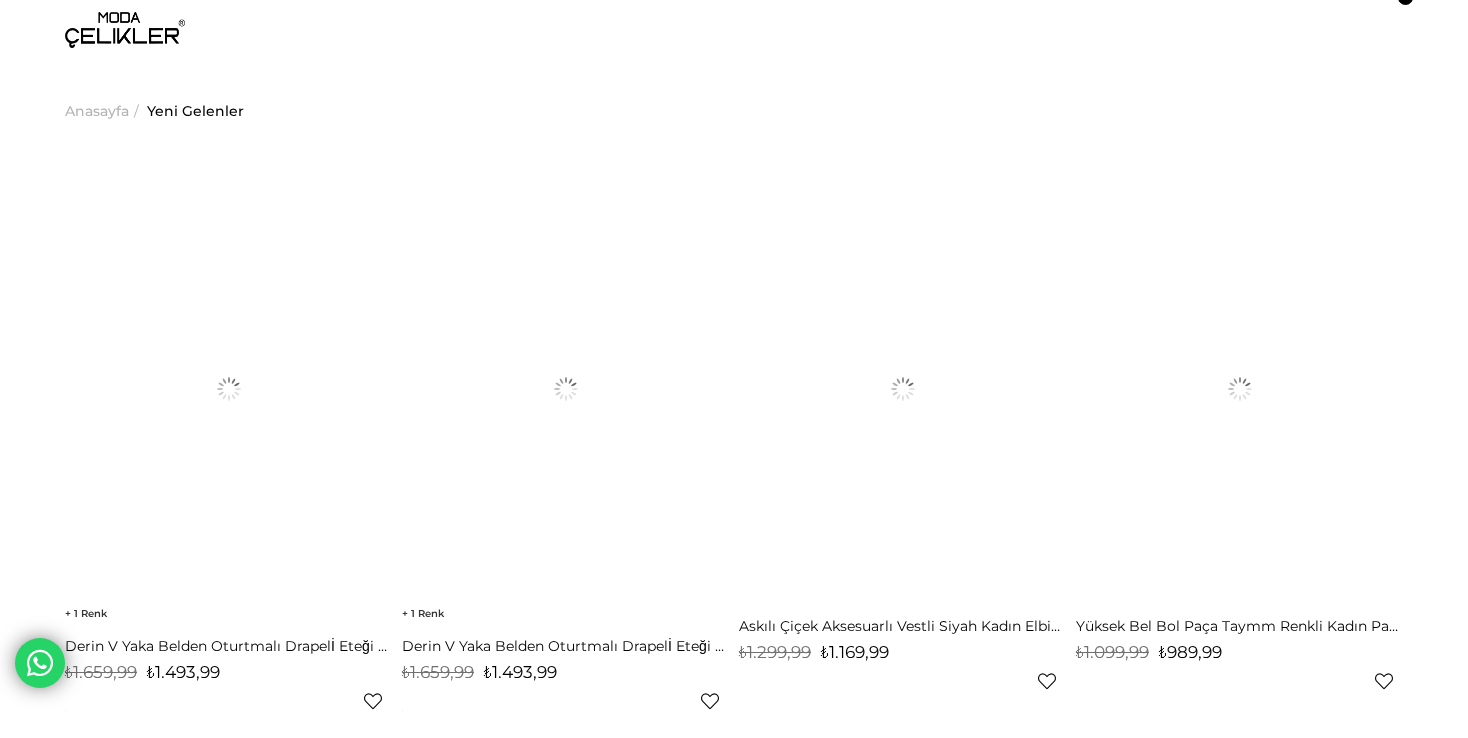 scroll, scrollTop: 0, scrollLeft: 0, axis: both 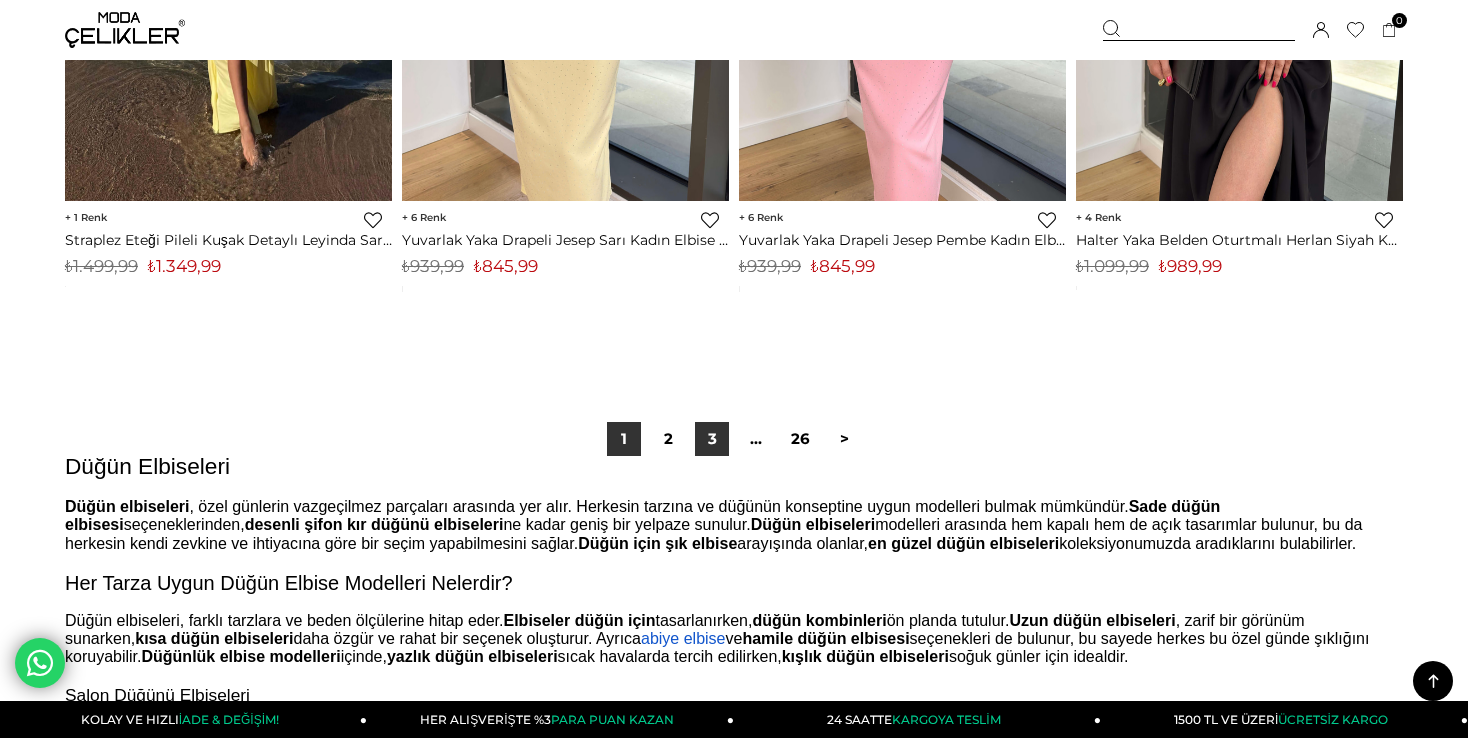 click on "3" at bounding box center (712, 439) 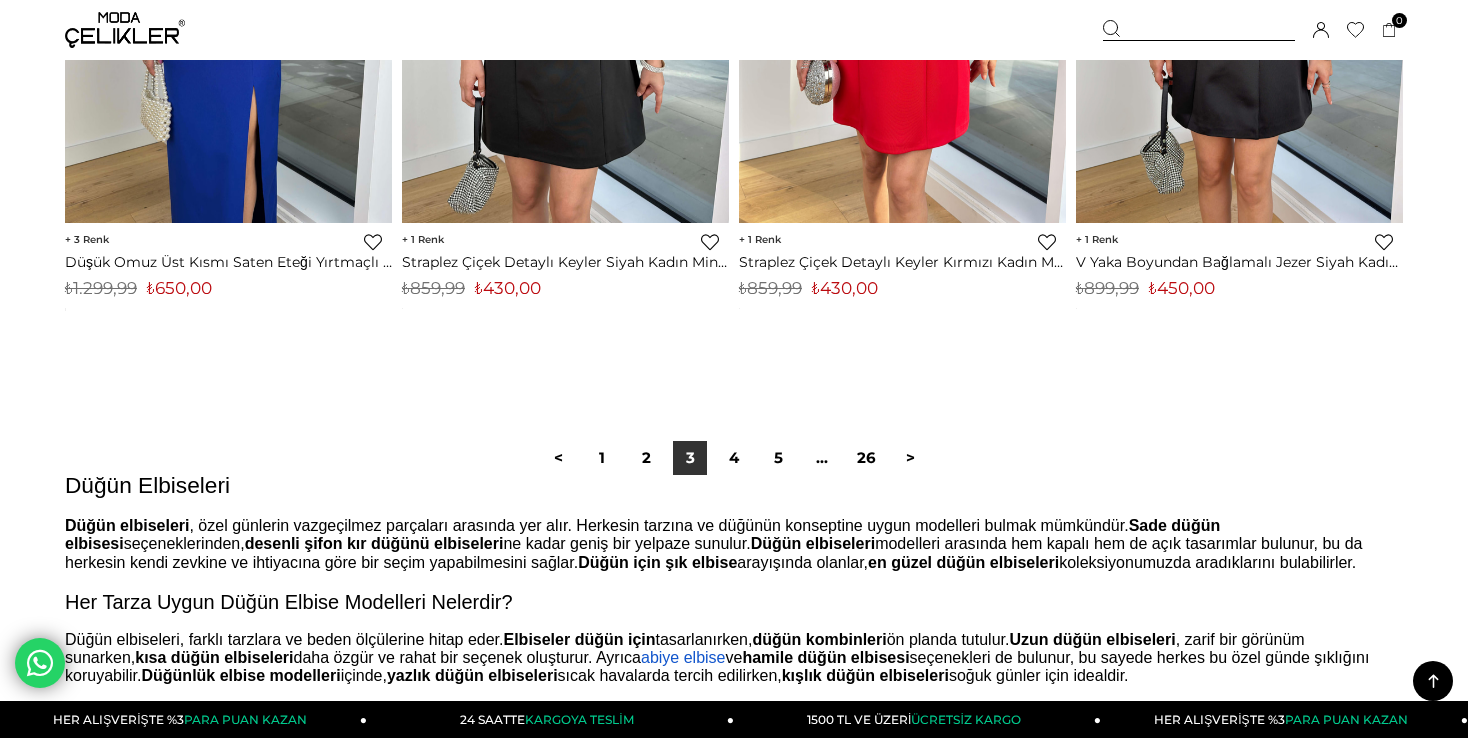 scroll, scrollTop: 12121, scrollLeft: 0, axis: vertical 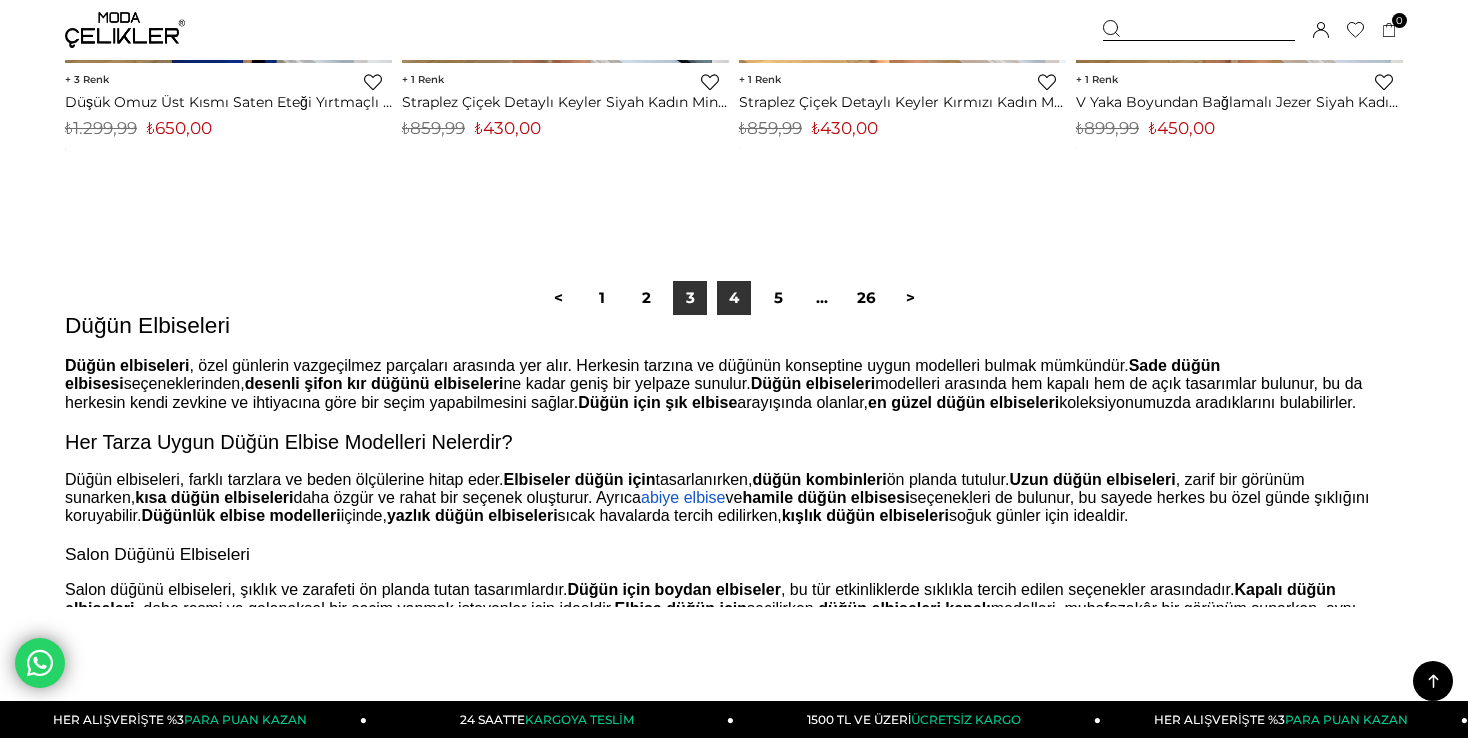 click on "4" at bounding box center [734, 298] 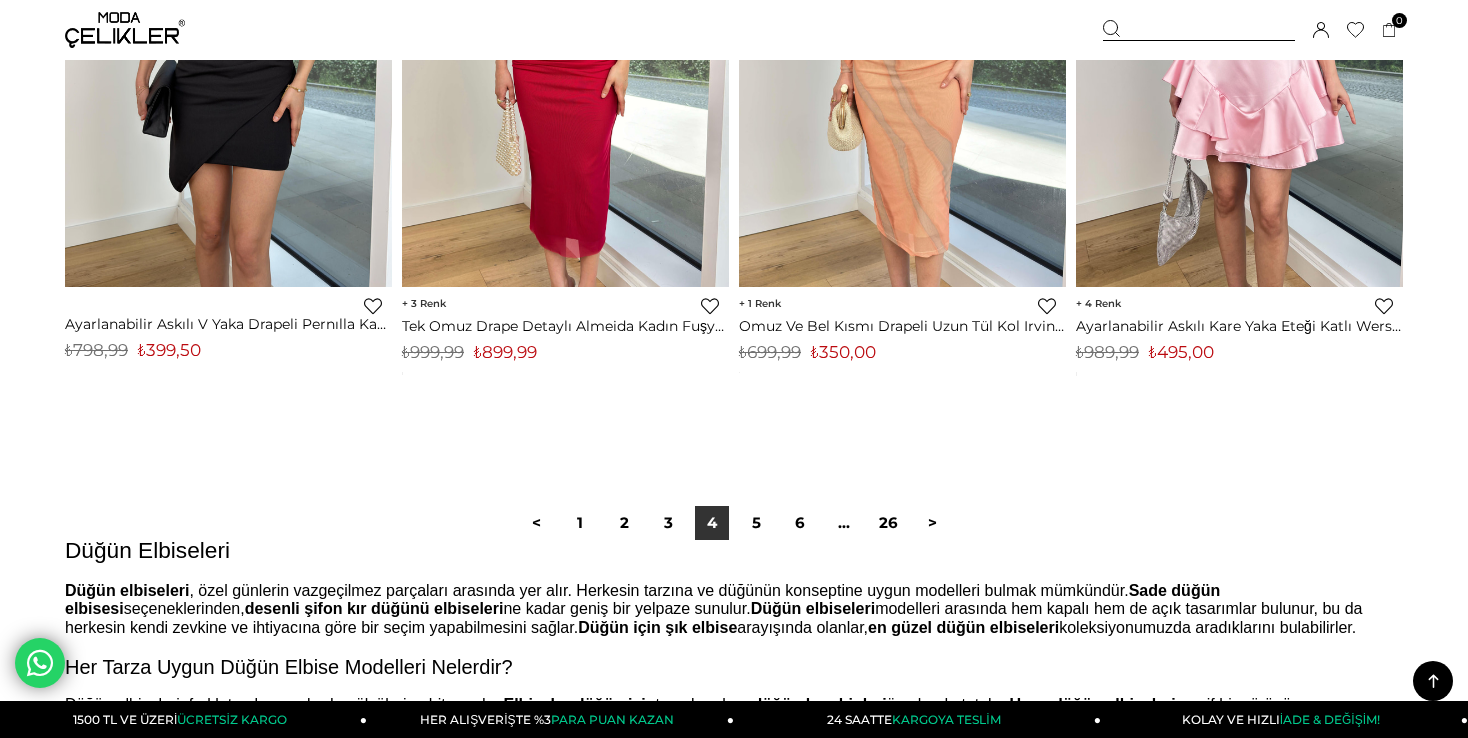 scroll, scrollTop: 12280, scrollLeft: 0, axis: vertical 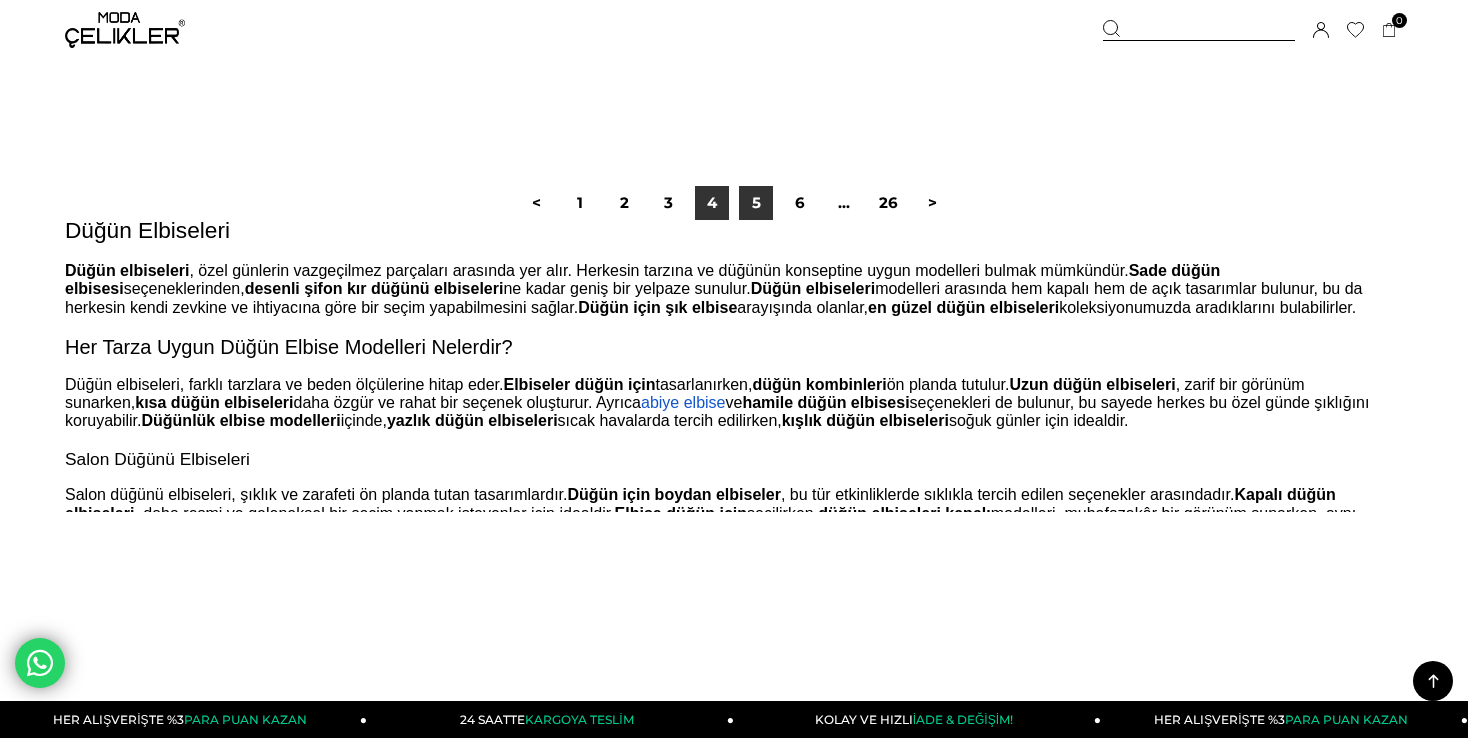 click on "5" at bounding box center [756, 203] 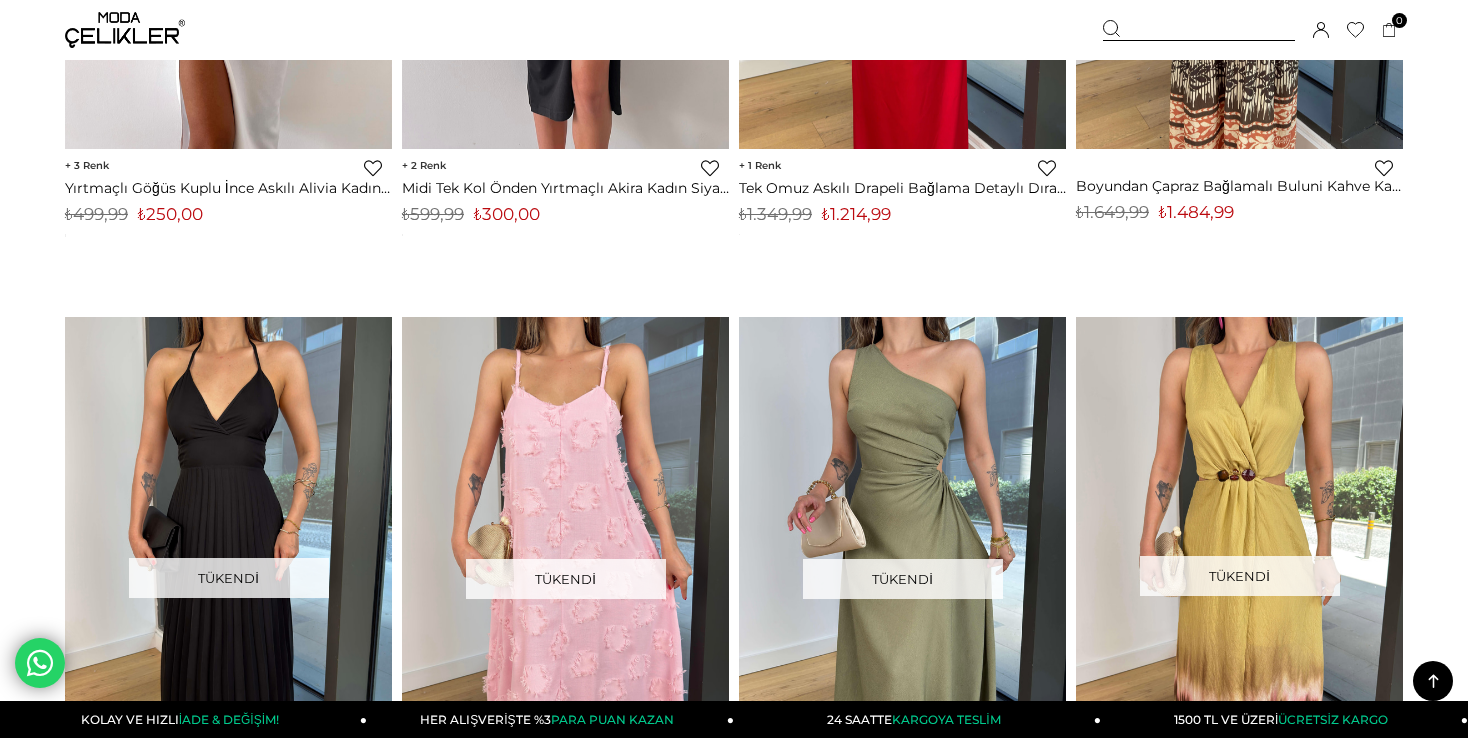 scroll, scrollTop: 9920, scrollLeft: 0, axis: vertical 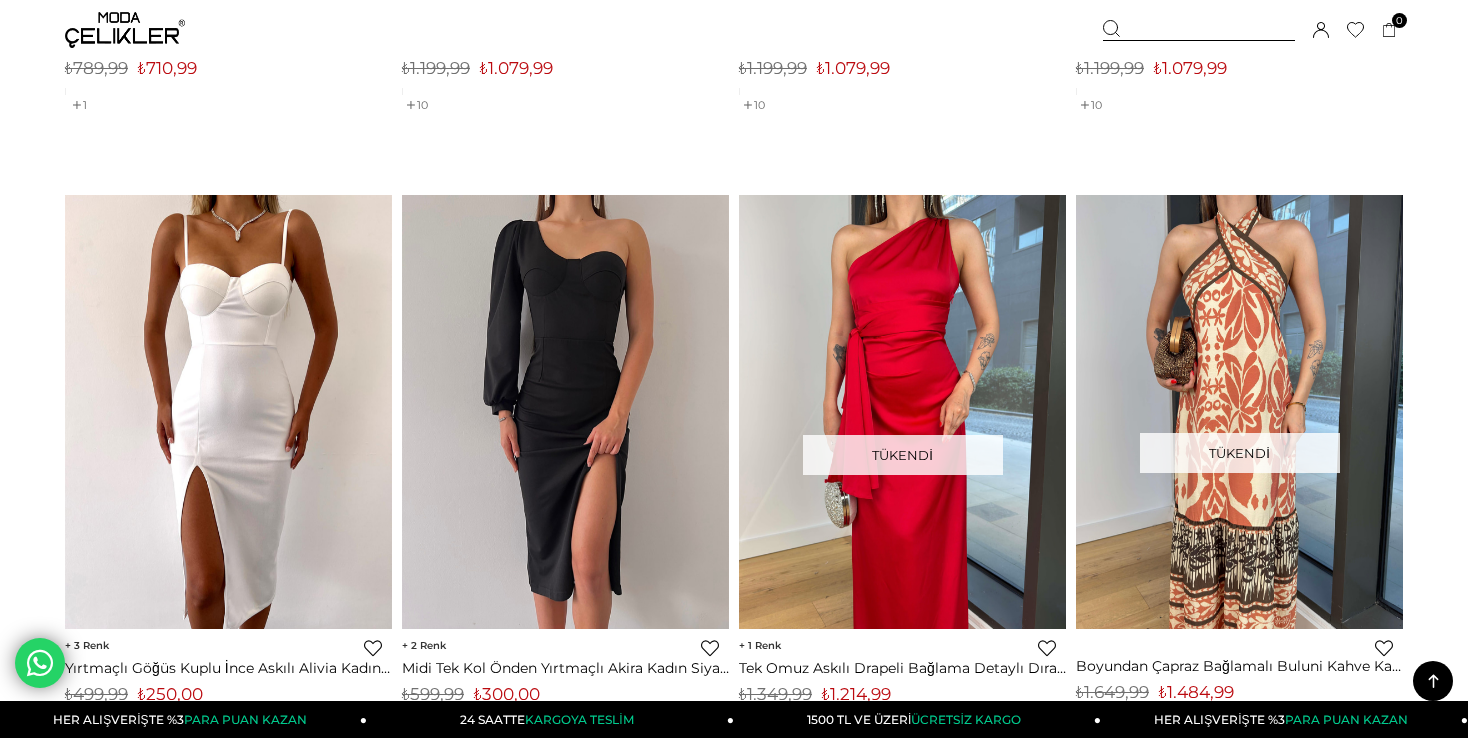 click at bounding box center (228, 412) 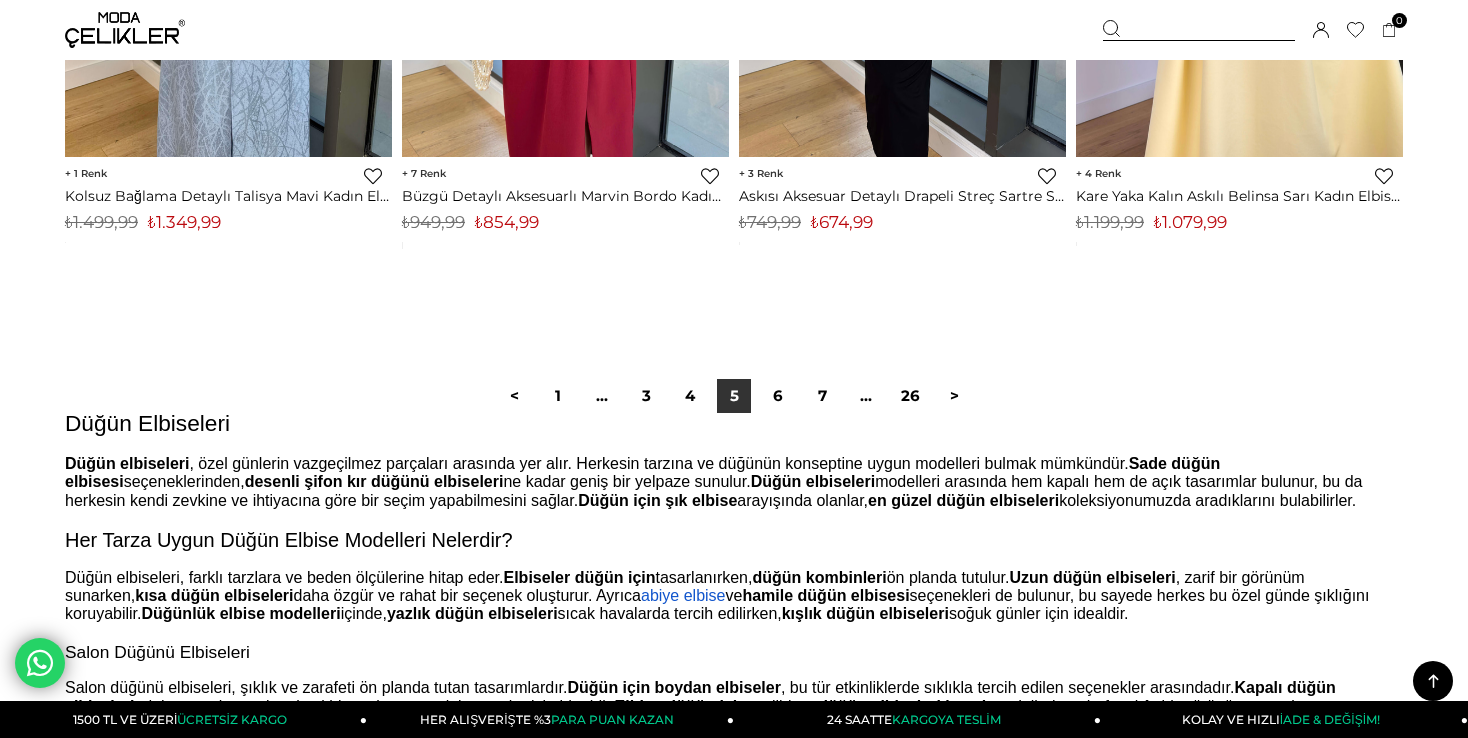 scroll, scrollTop: 12240, scrollLeft: 0, axis: vertical 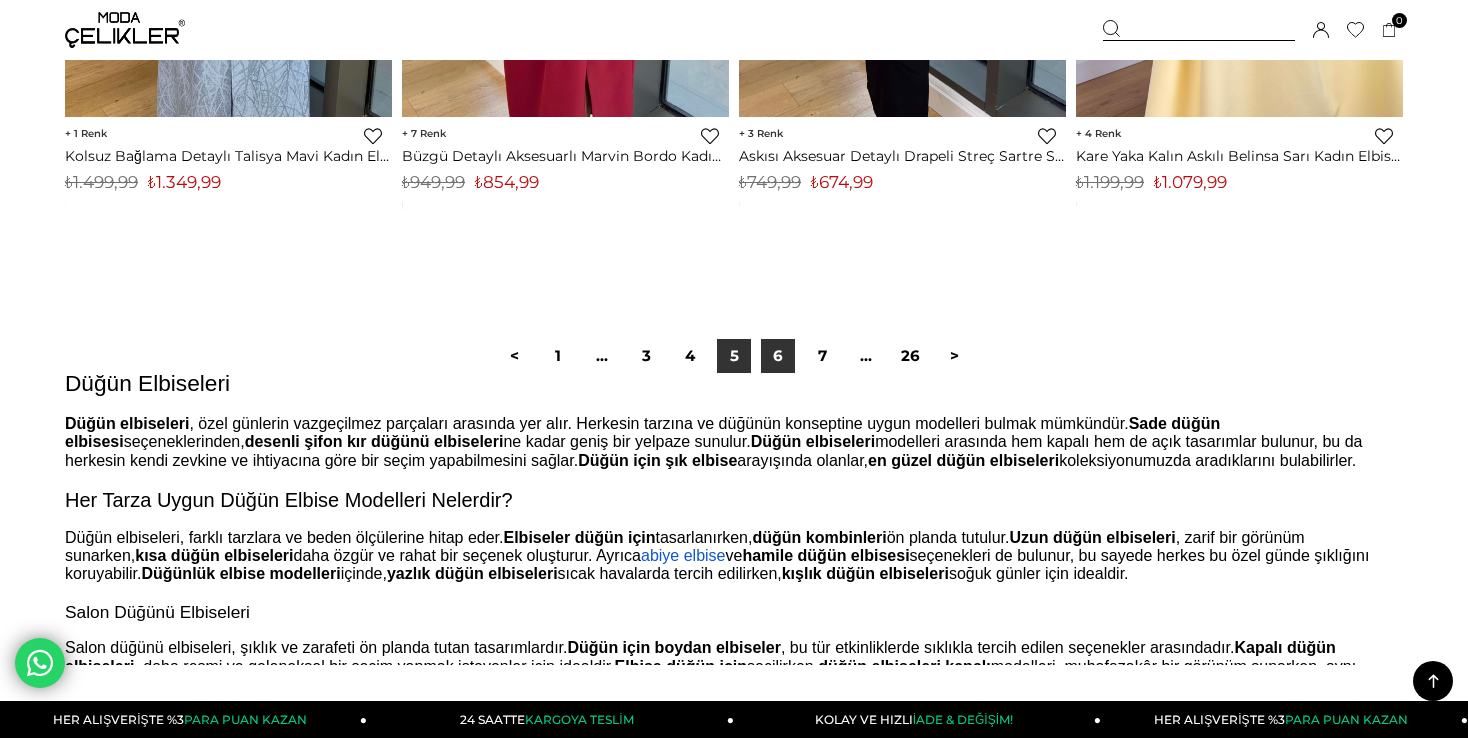 click on "6" at bounding box center [778, 356] 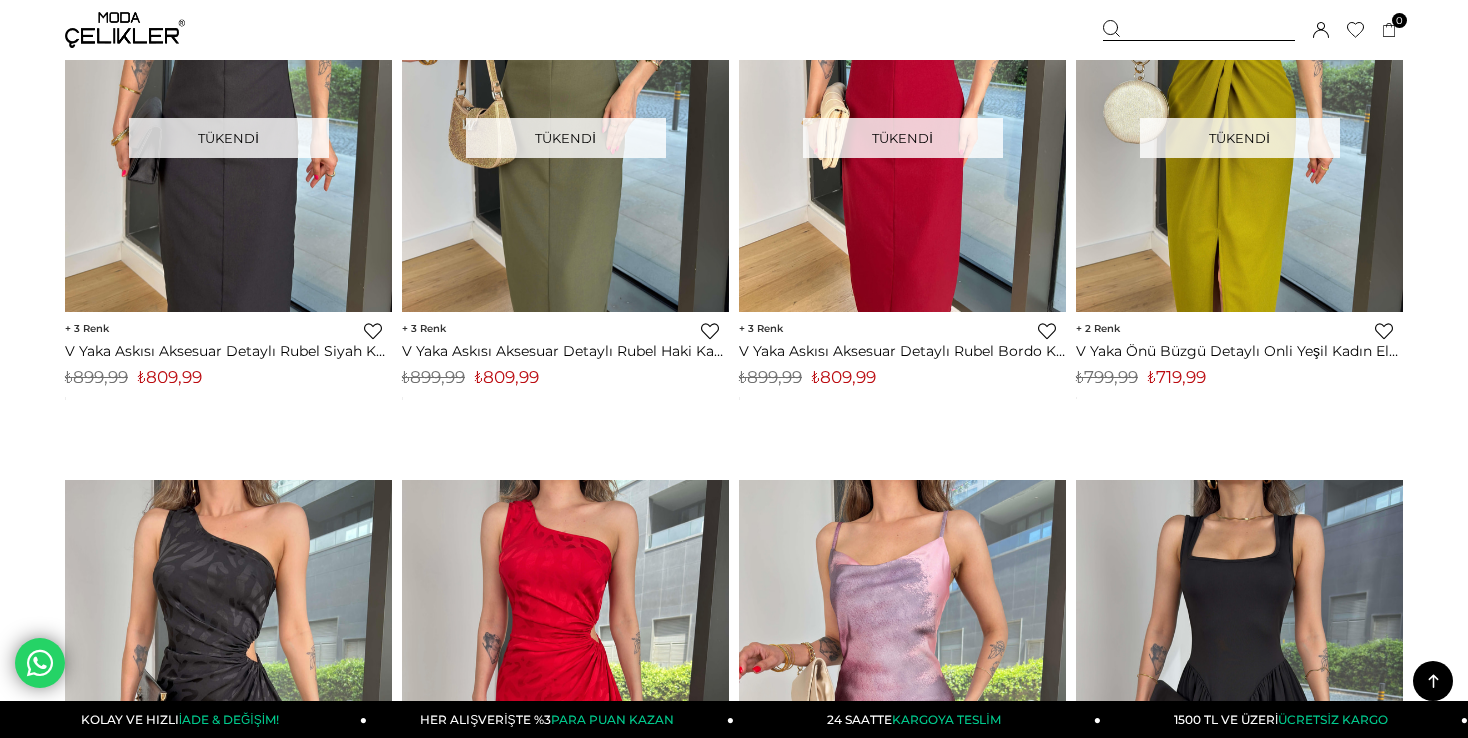 scroll, scrollTop: 1040, scrollLeft: 0, axis: vertical 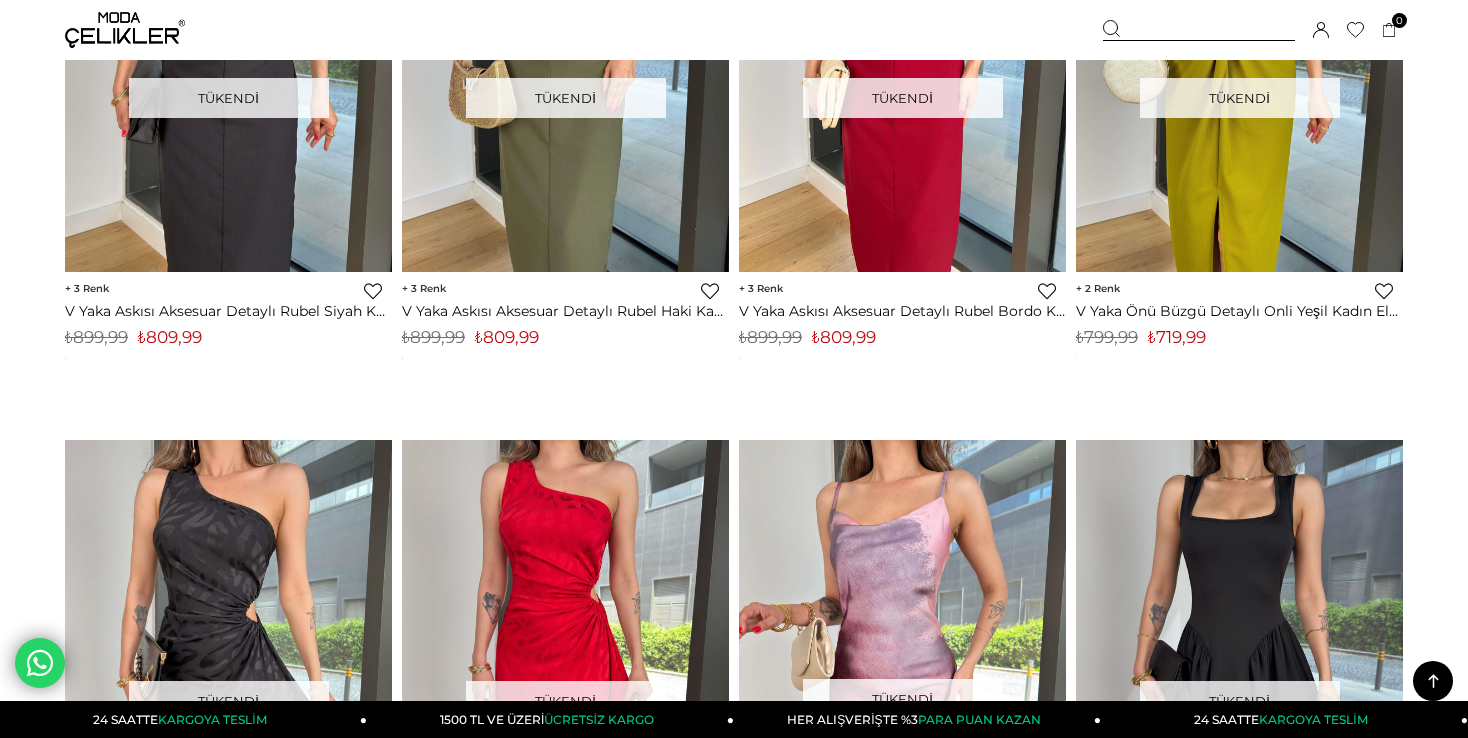 click 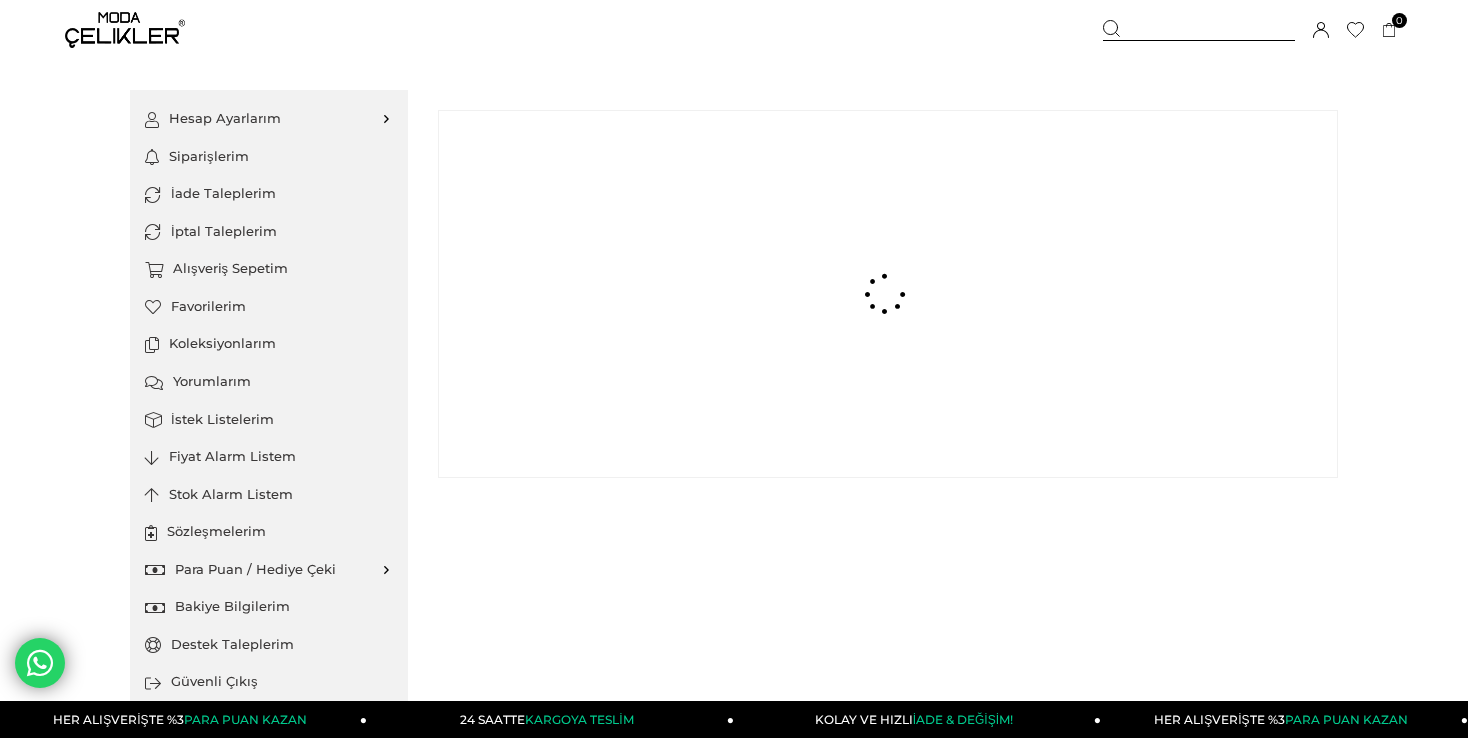 scroll, scrollTop: 0, scrollLeft: 0, axis: both 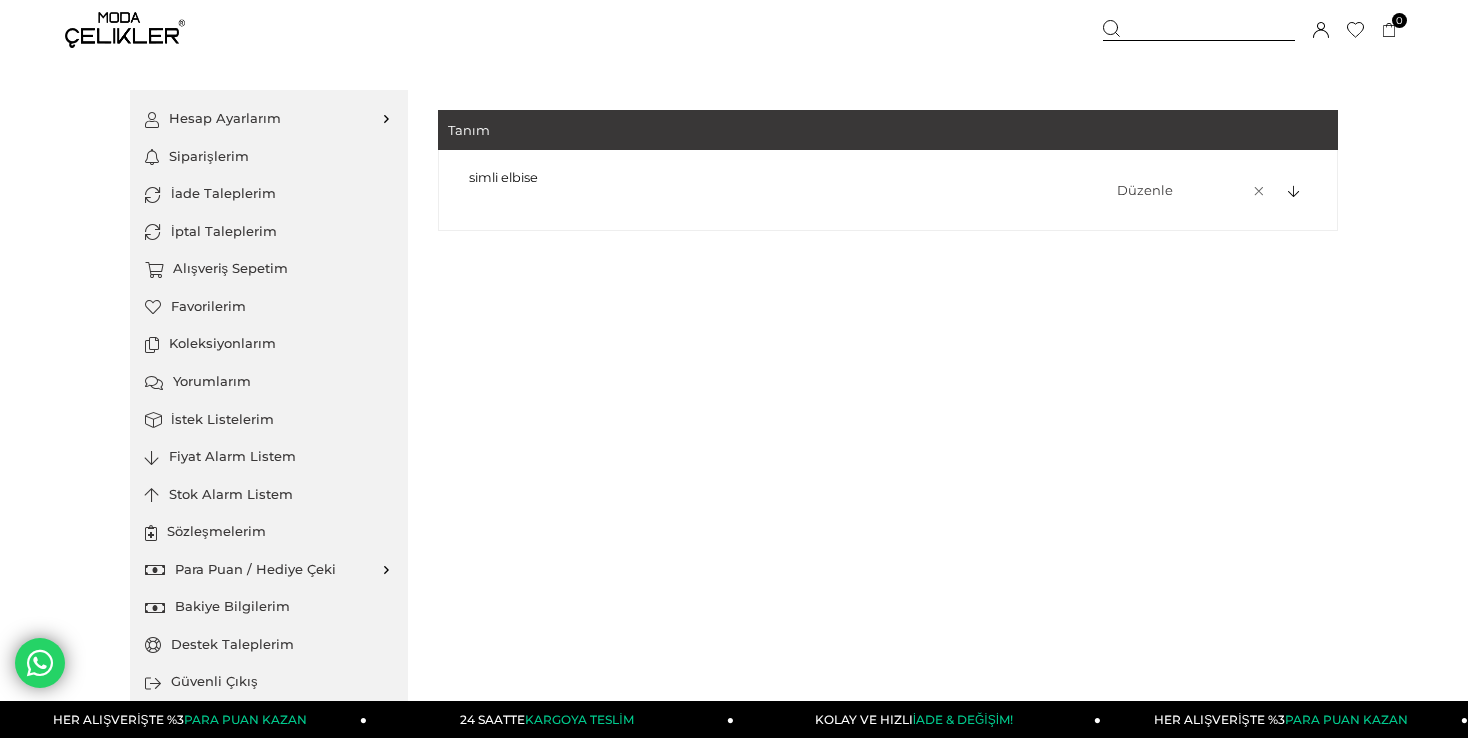 click on "simli elbise" at bounding box center (503, 177) 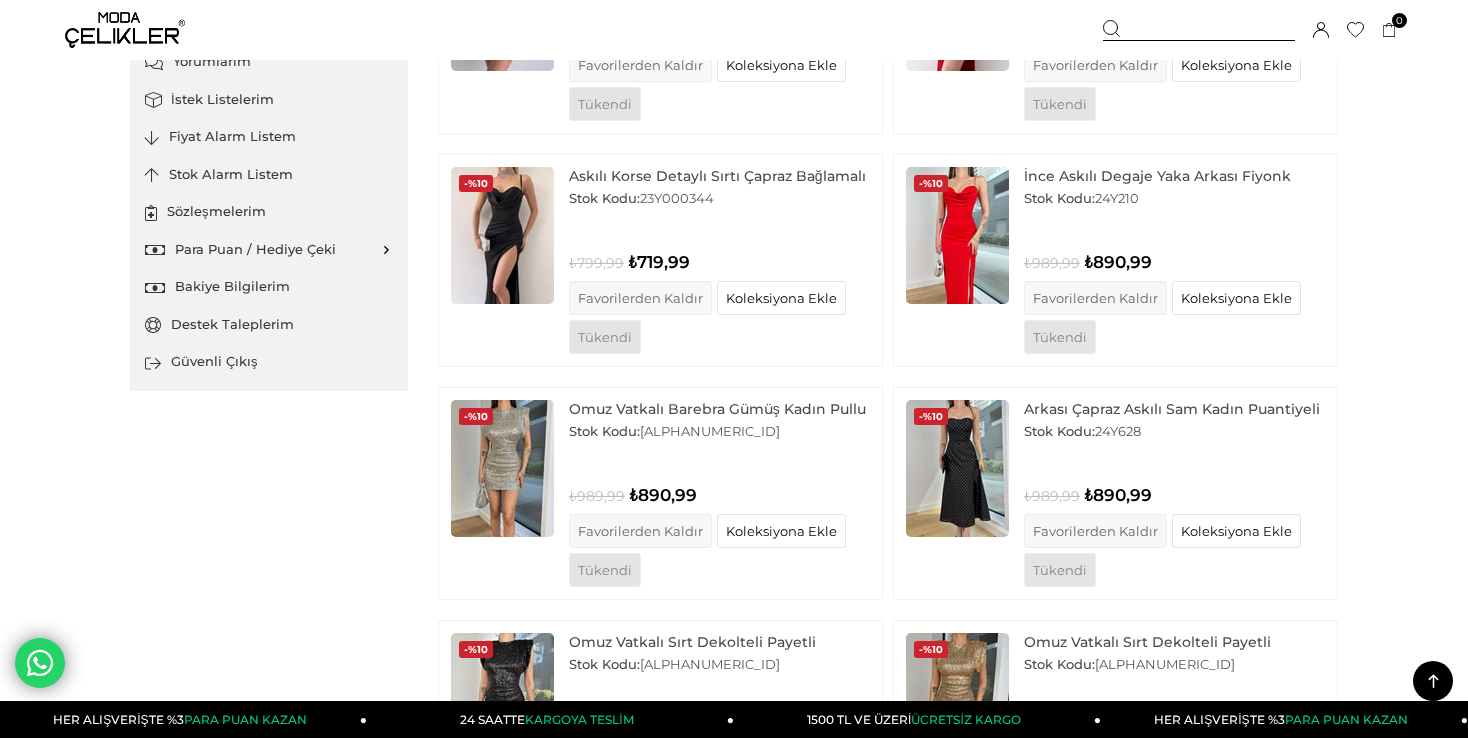 scroll, scrollTop: 360, scrollLeft: 0, axis: vertical 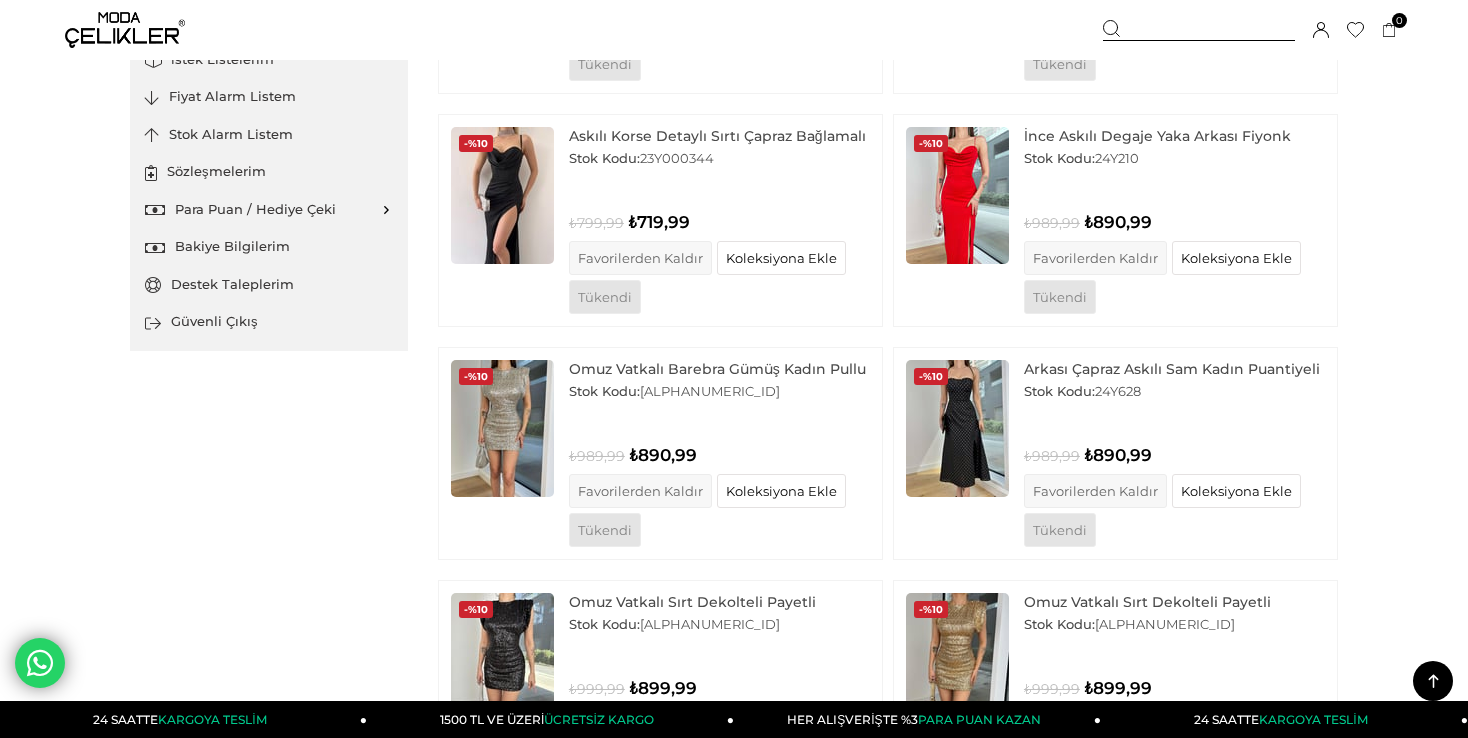 click at bounding box center (957, 428) 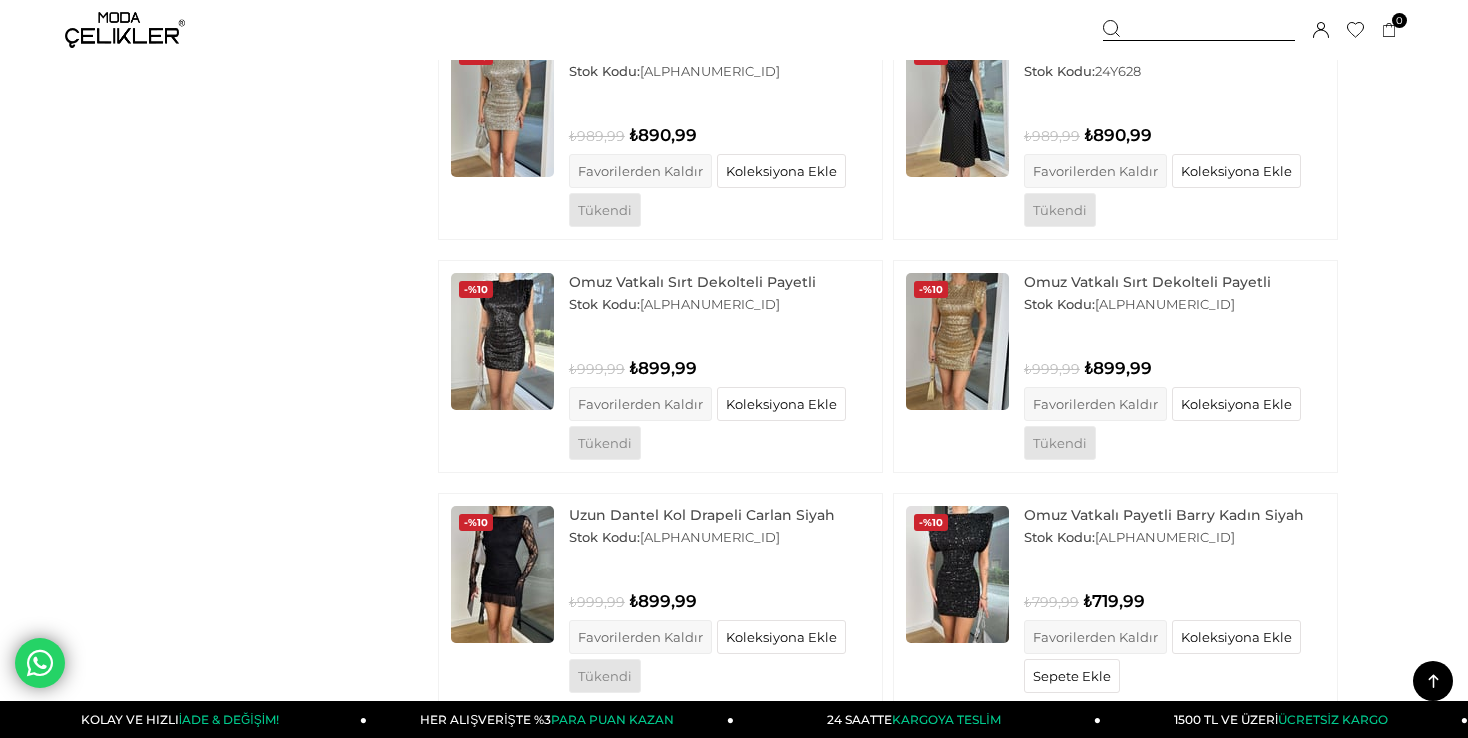 scroll, scrollTop: 720, scrollLeft: 0, axis: vertical 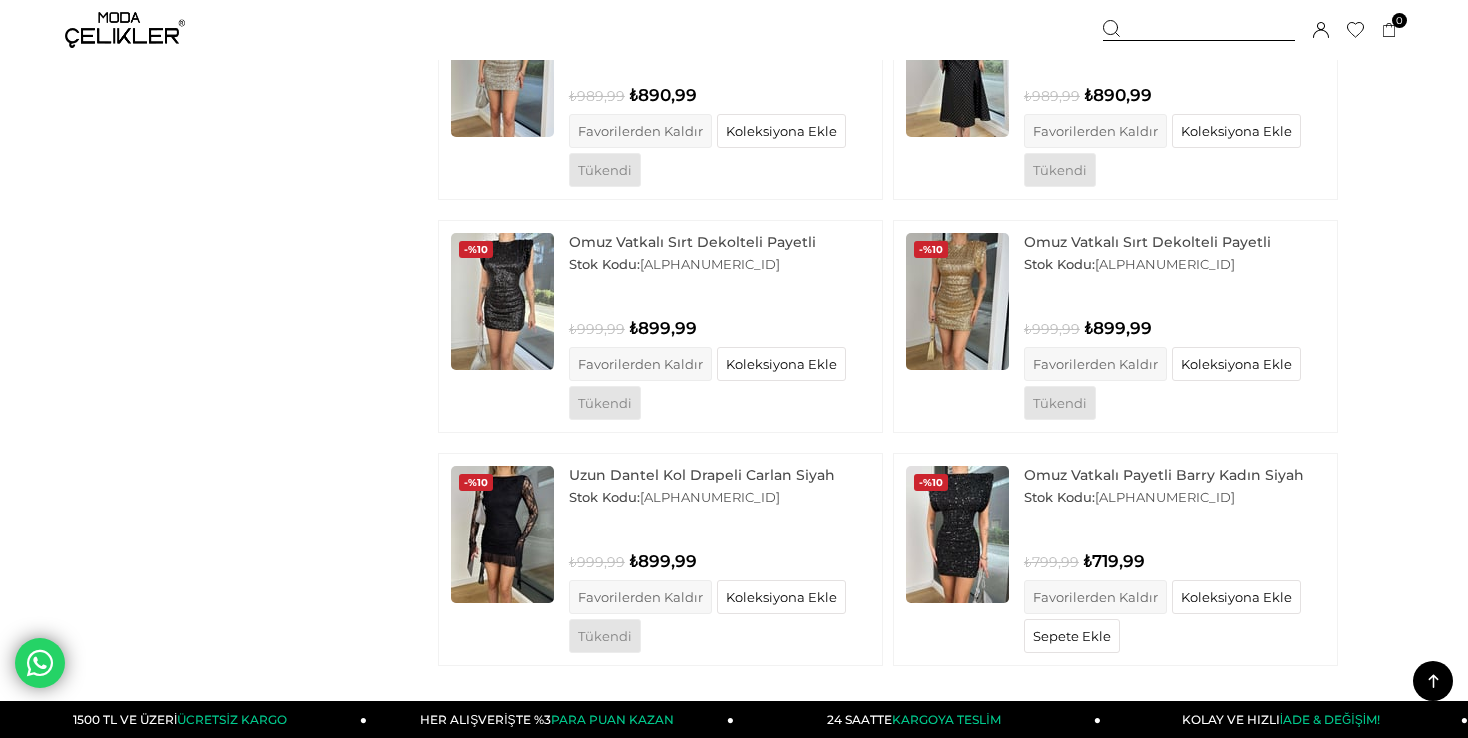 click at bounding box center [502, 68] 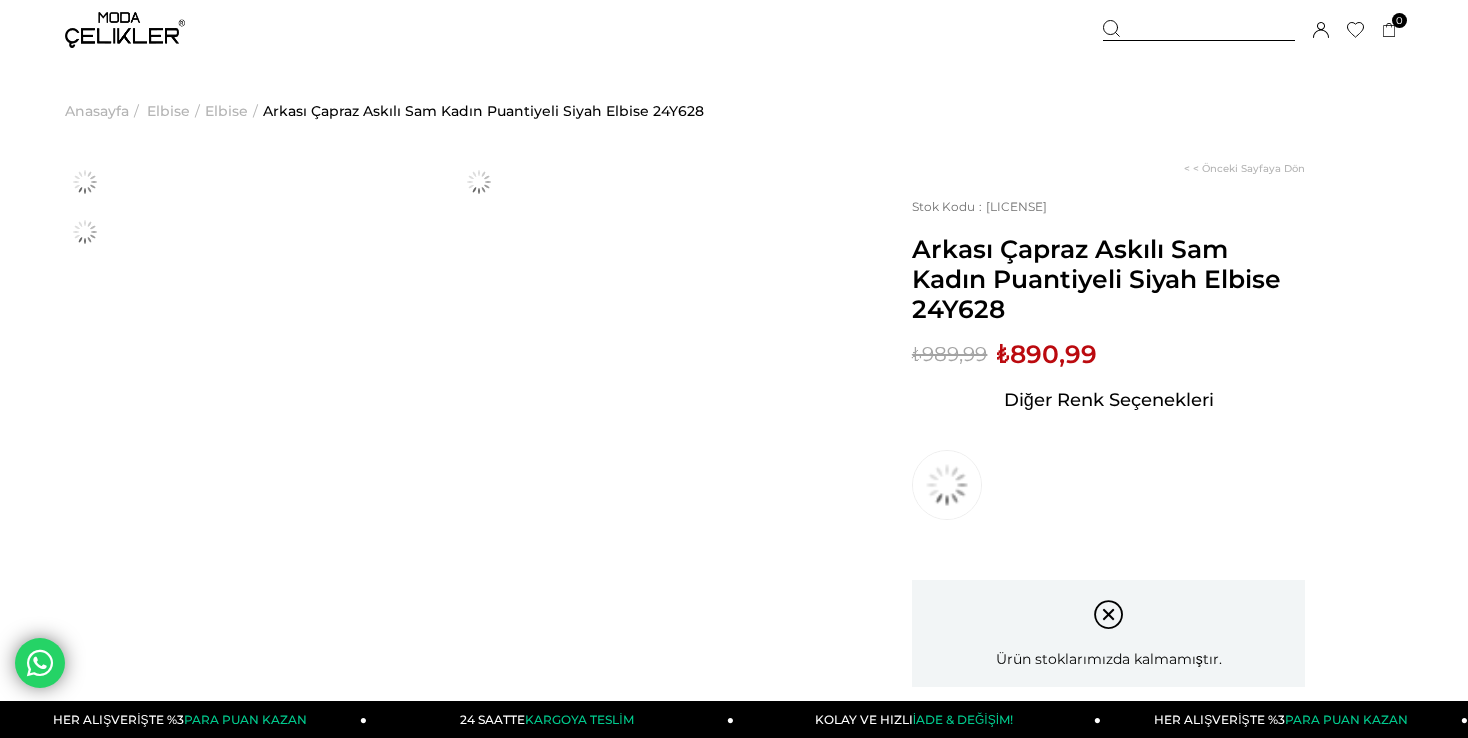 scroll, scrollTop: 0, scrollLeft: 0, axis: both 